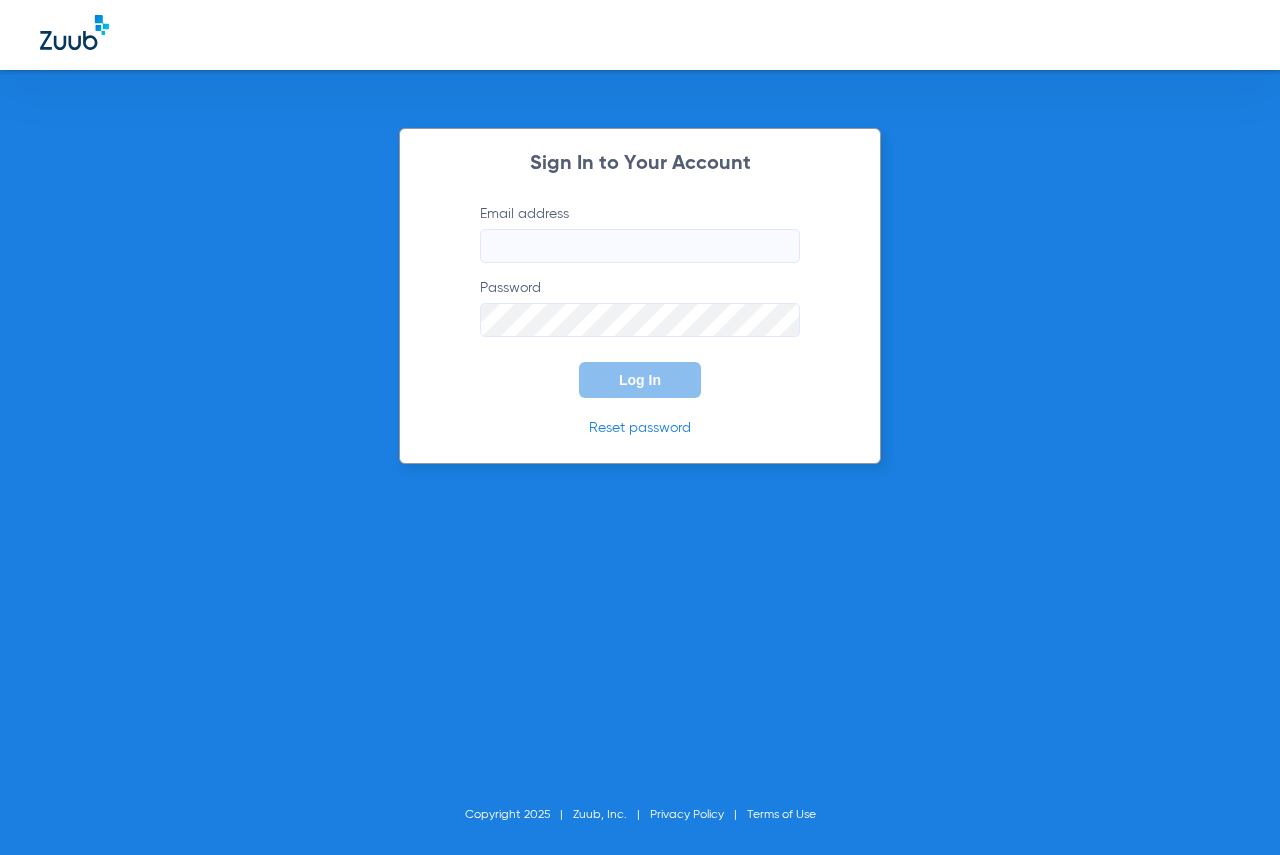 scroll, scrollTop: 0, scrollLeft: 0, axis: both 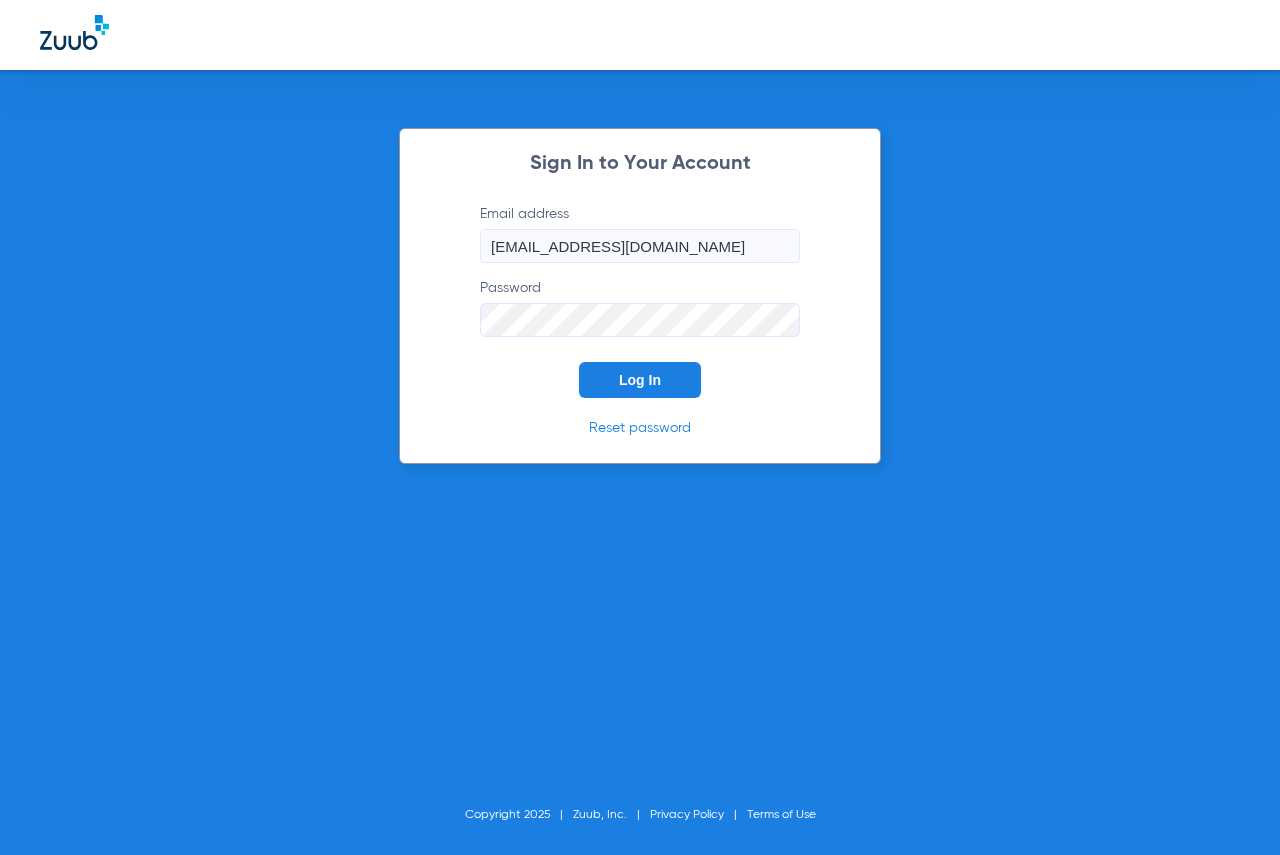 click on "Log In" 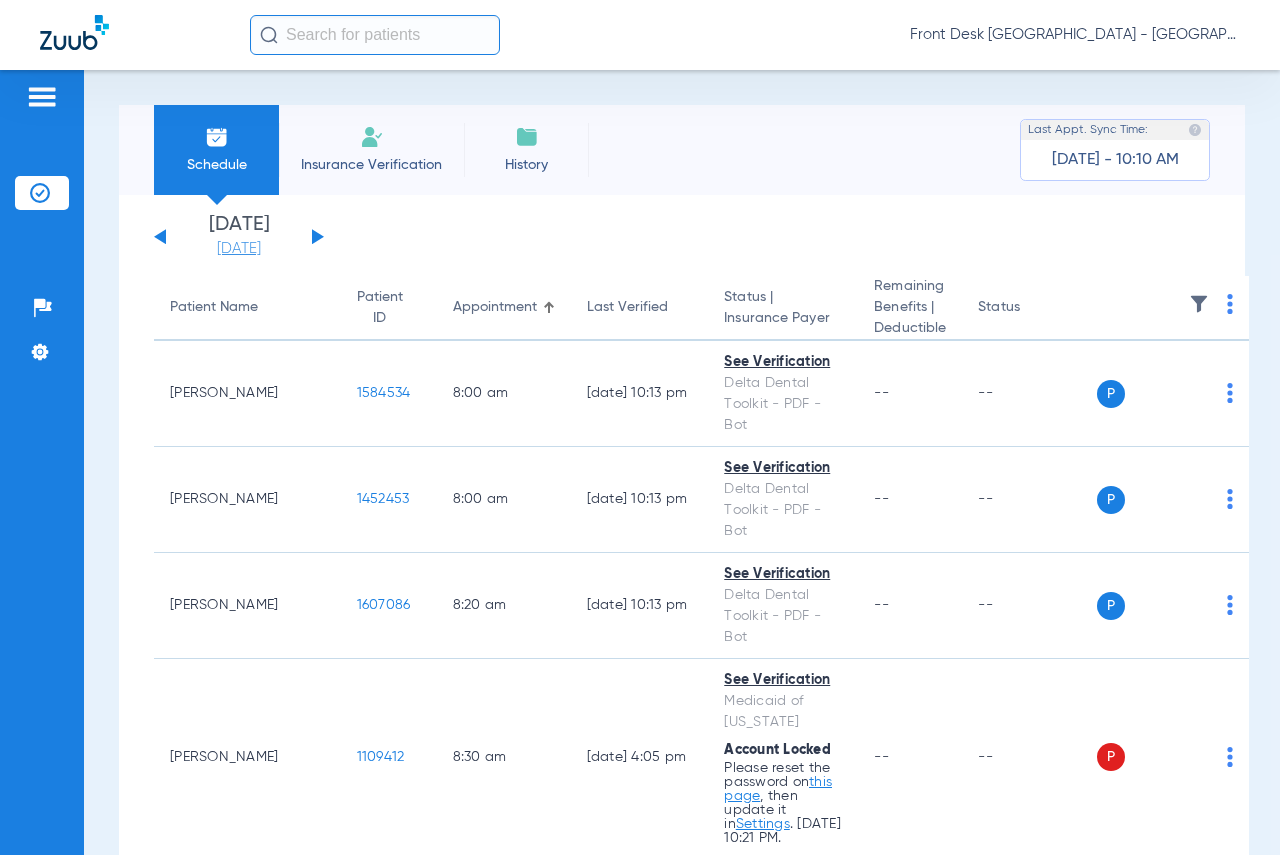 click on "[DATE]" 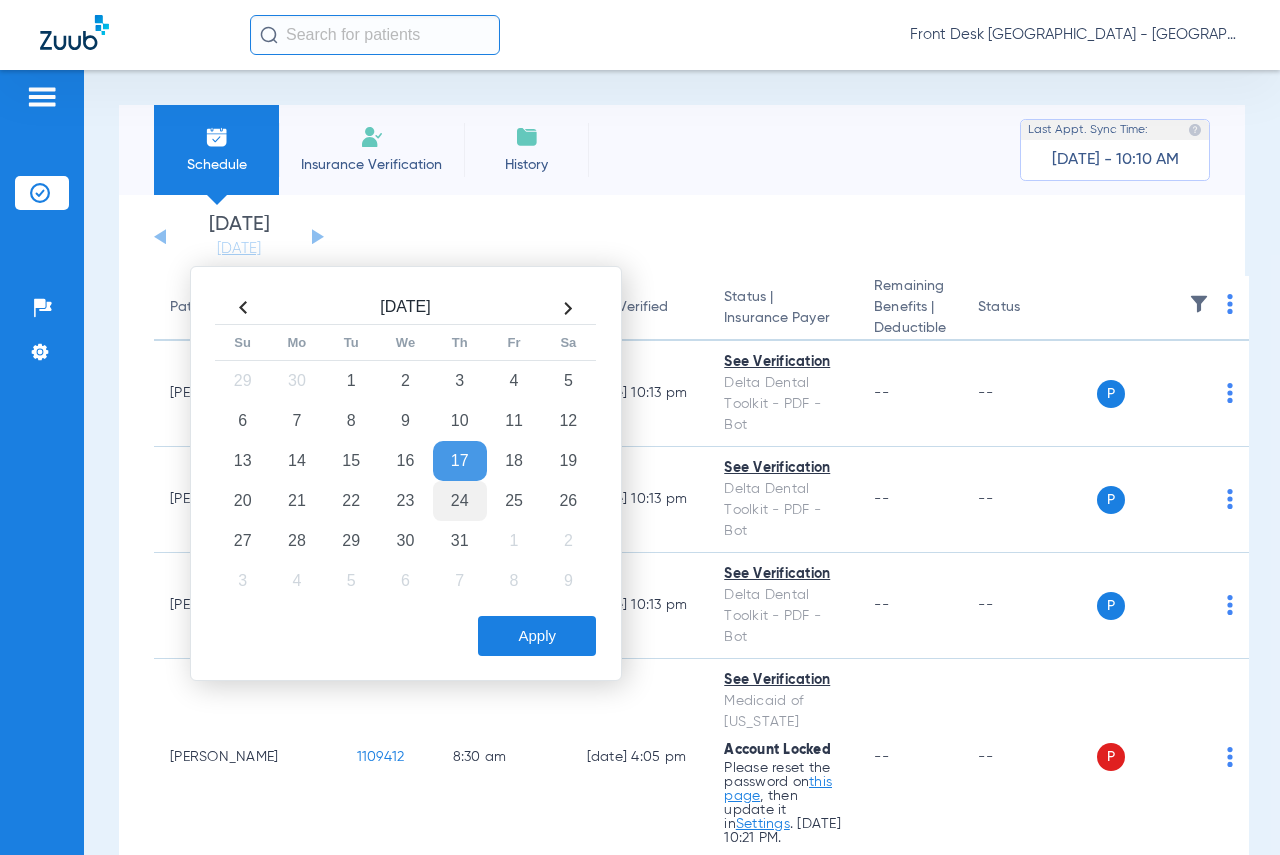 click on "24" 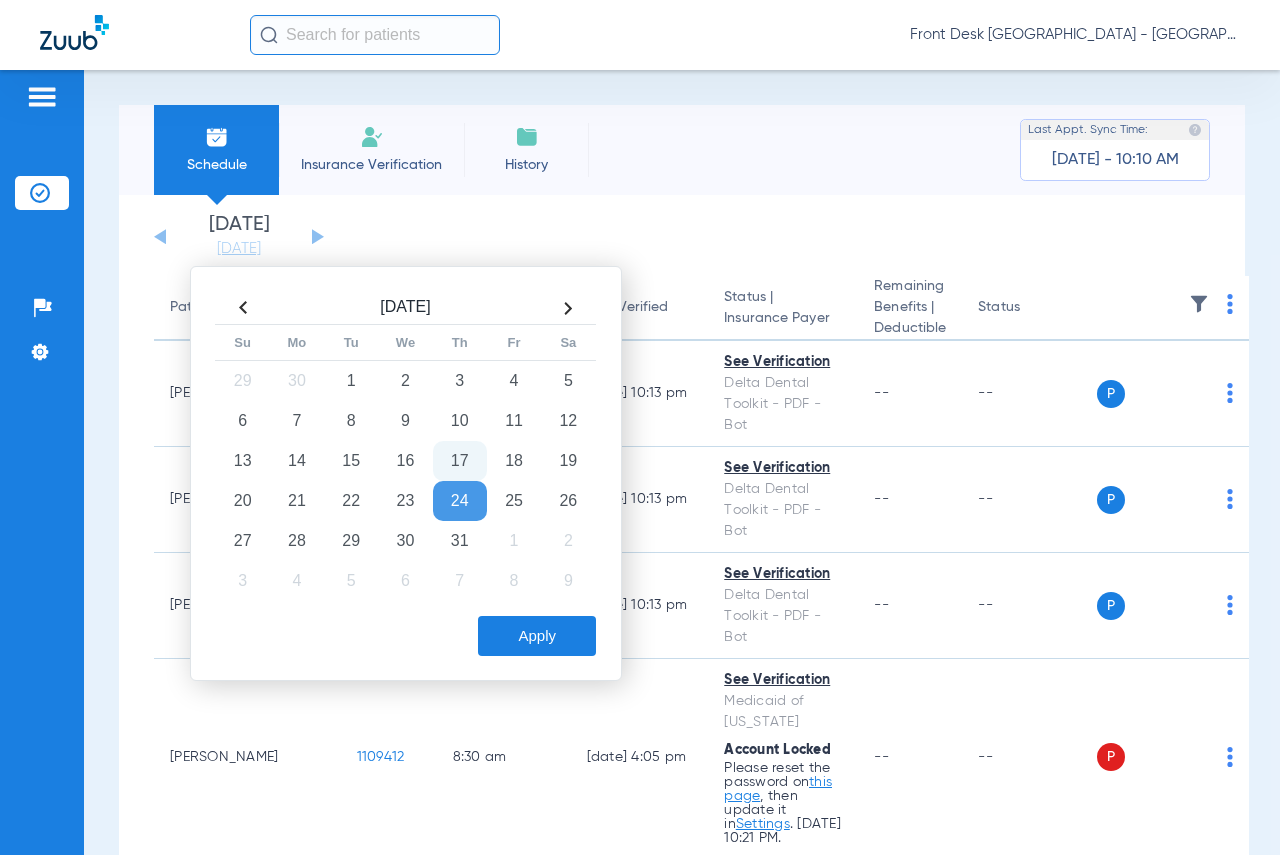 click on "Apply" 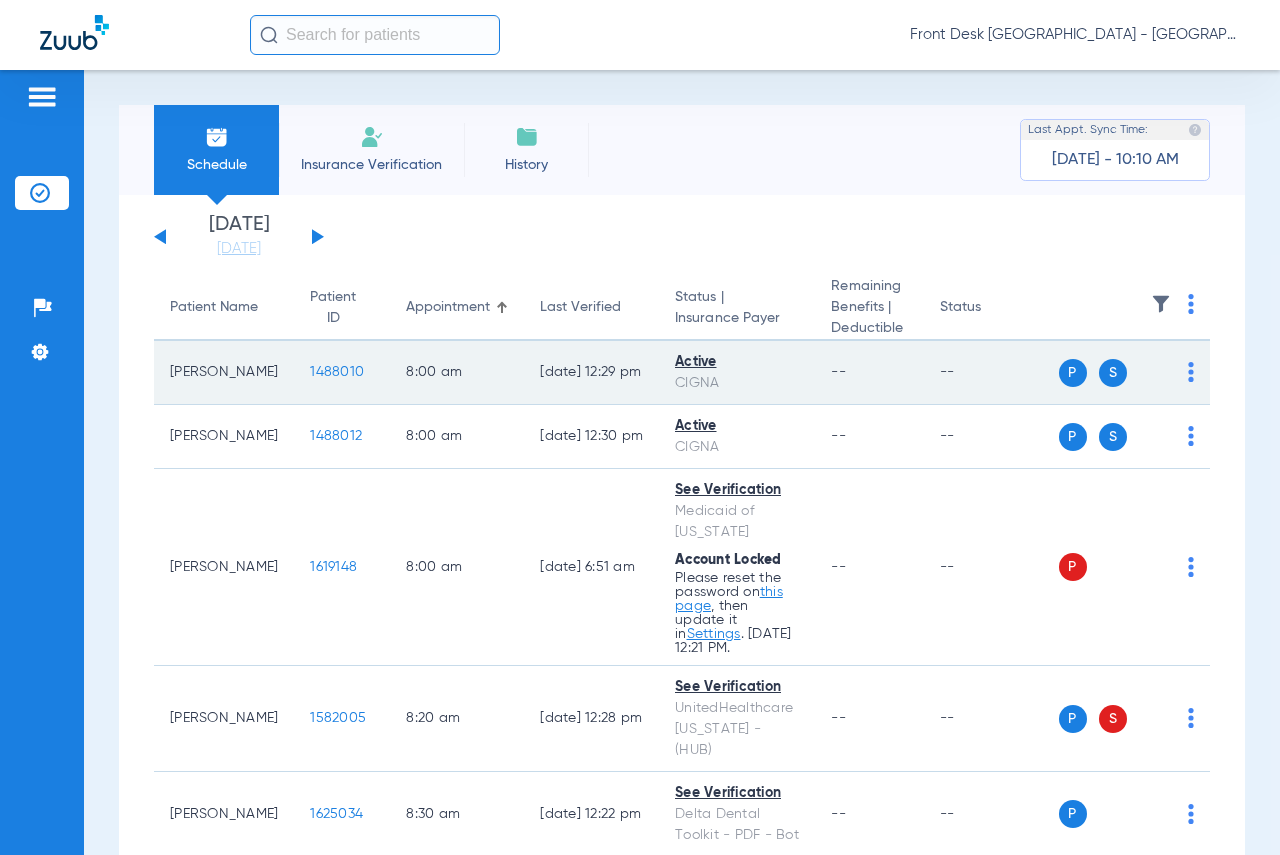 click on "1488010" 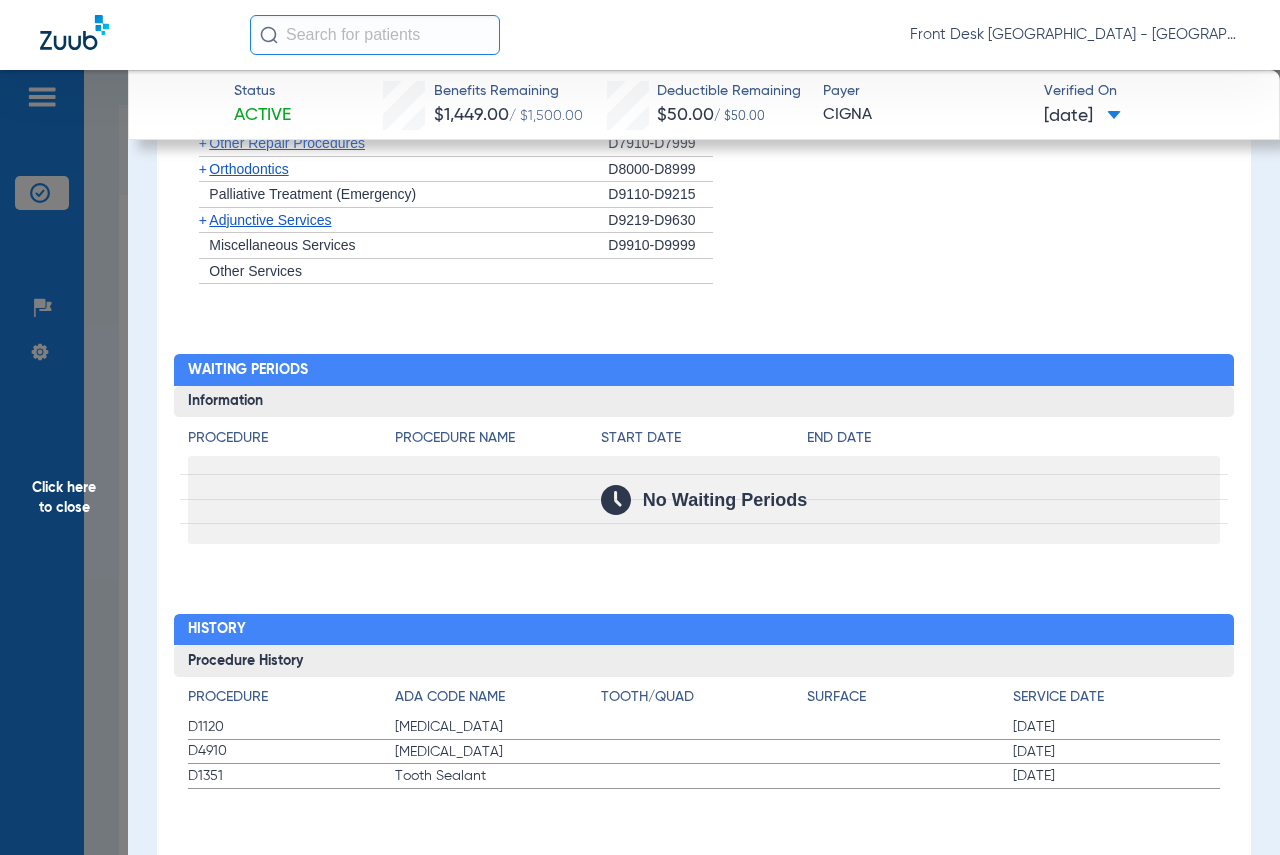 scroll, scrollTop: 1831, scrollLeft: 0, axis: vertical 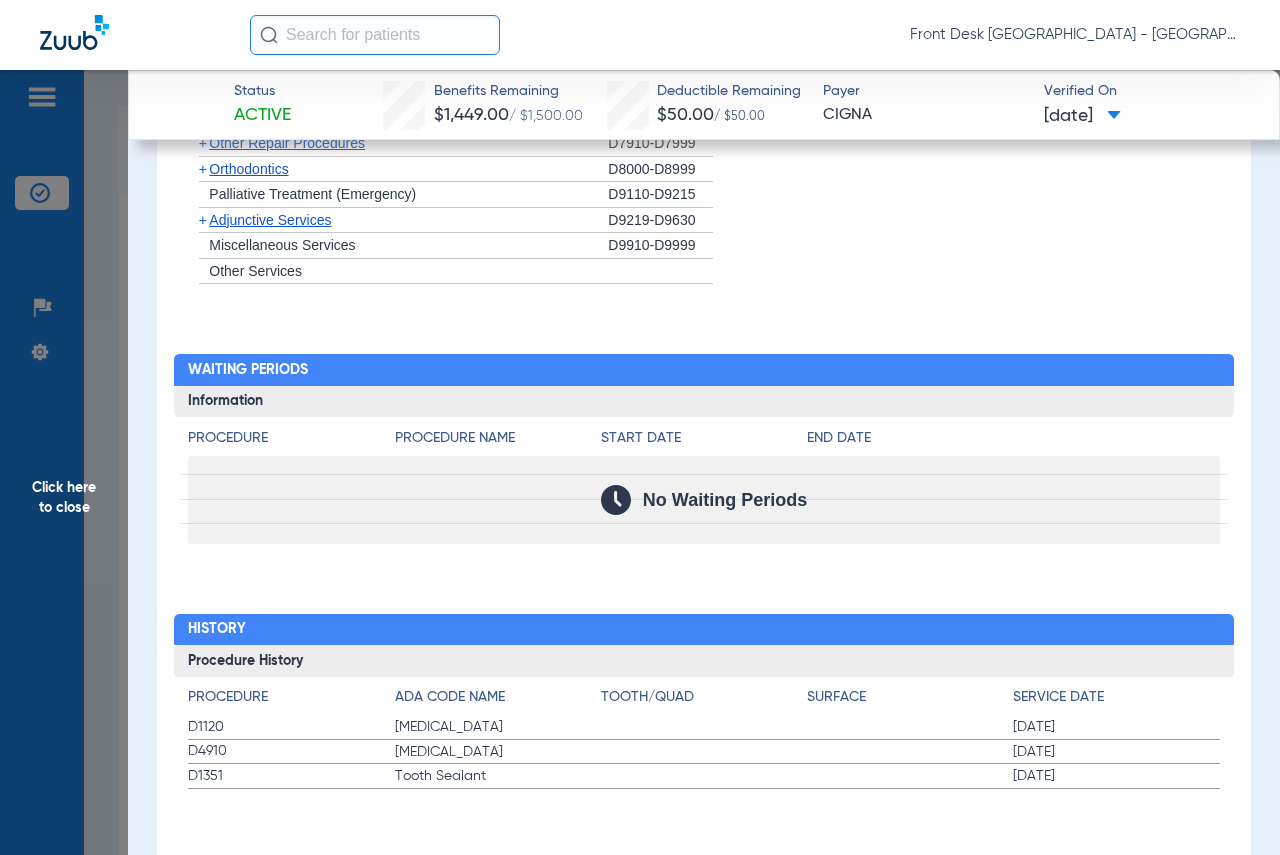 click on "Click here to close" 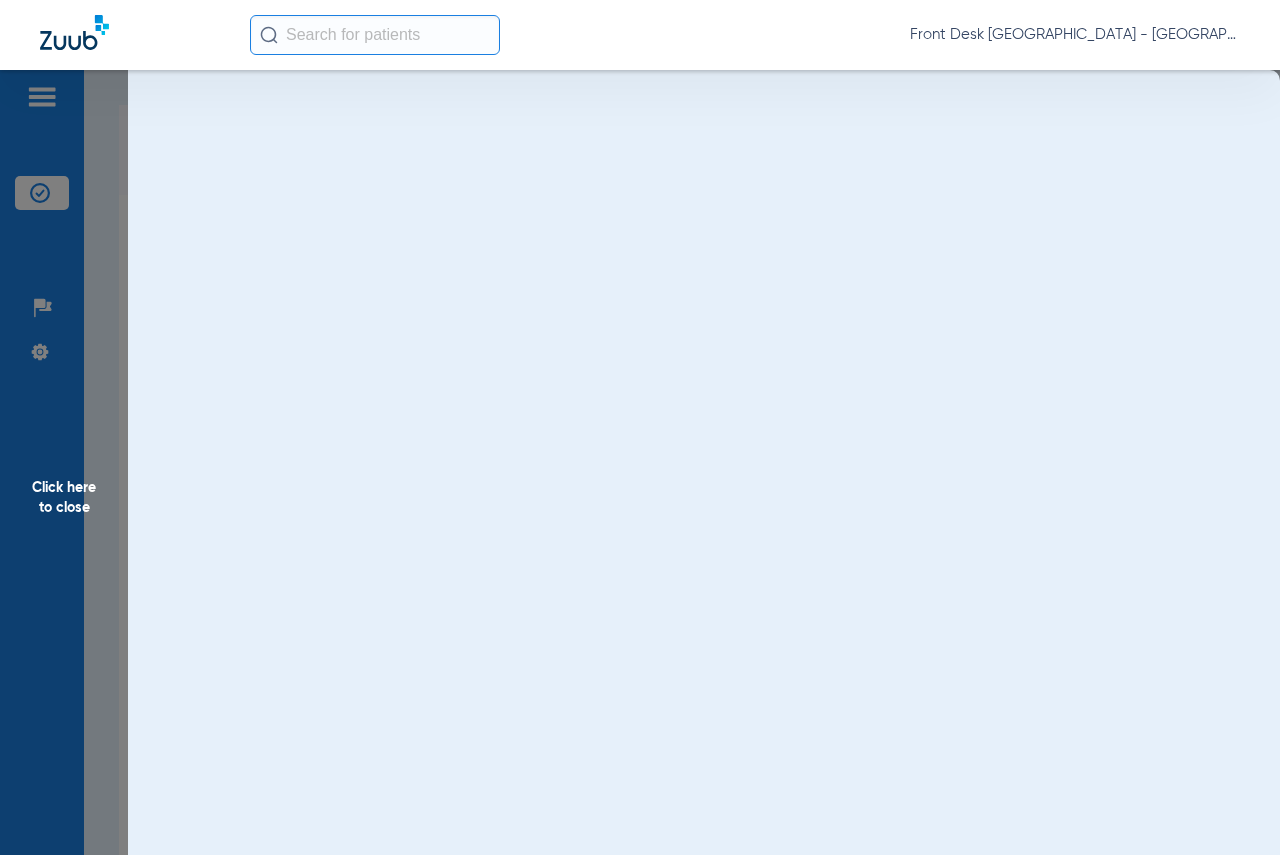 scroll, scrollTop: 0, scrollLeft: 0, axis: both 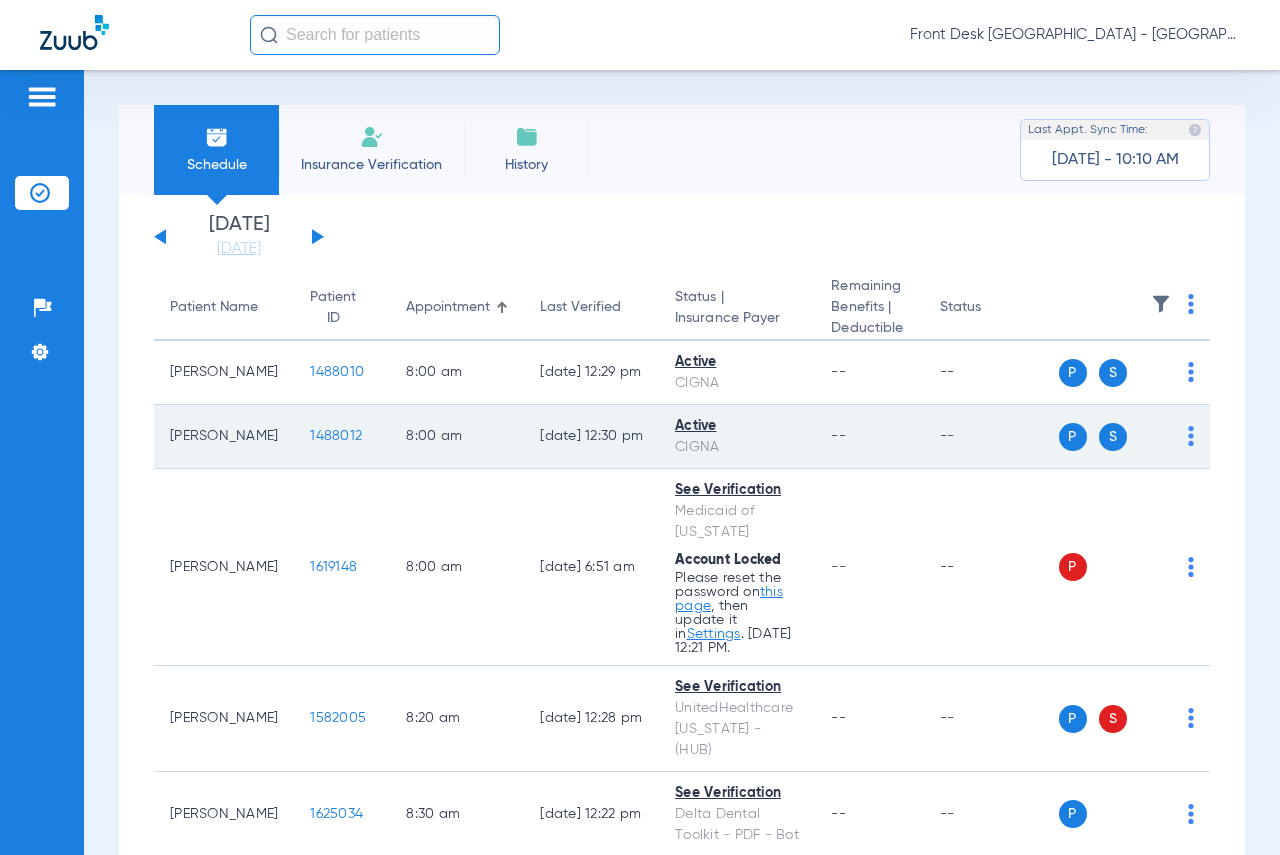 click on "1488012" 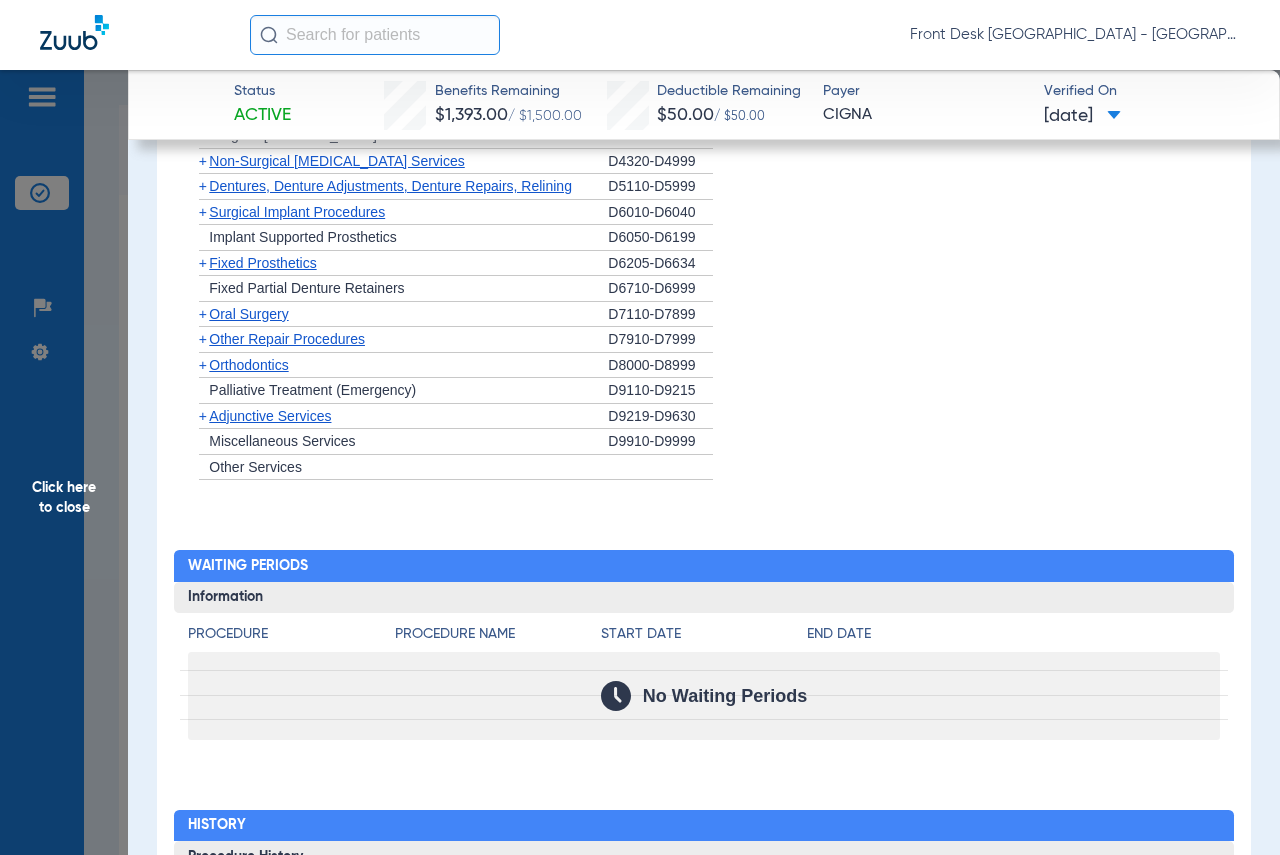 scroll, scrollTop: 1856, scrollLeft: 0, axis: vertical 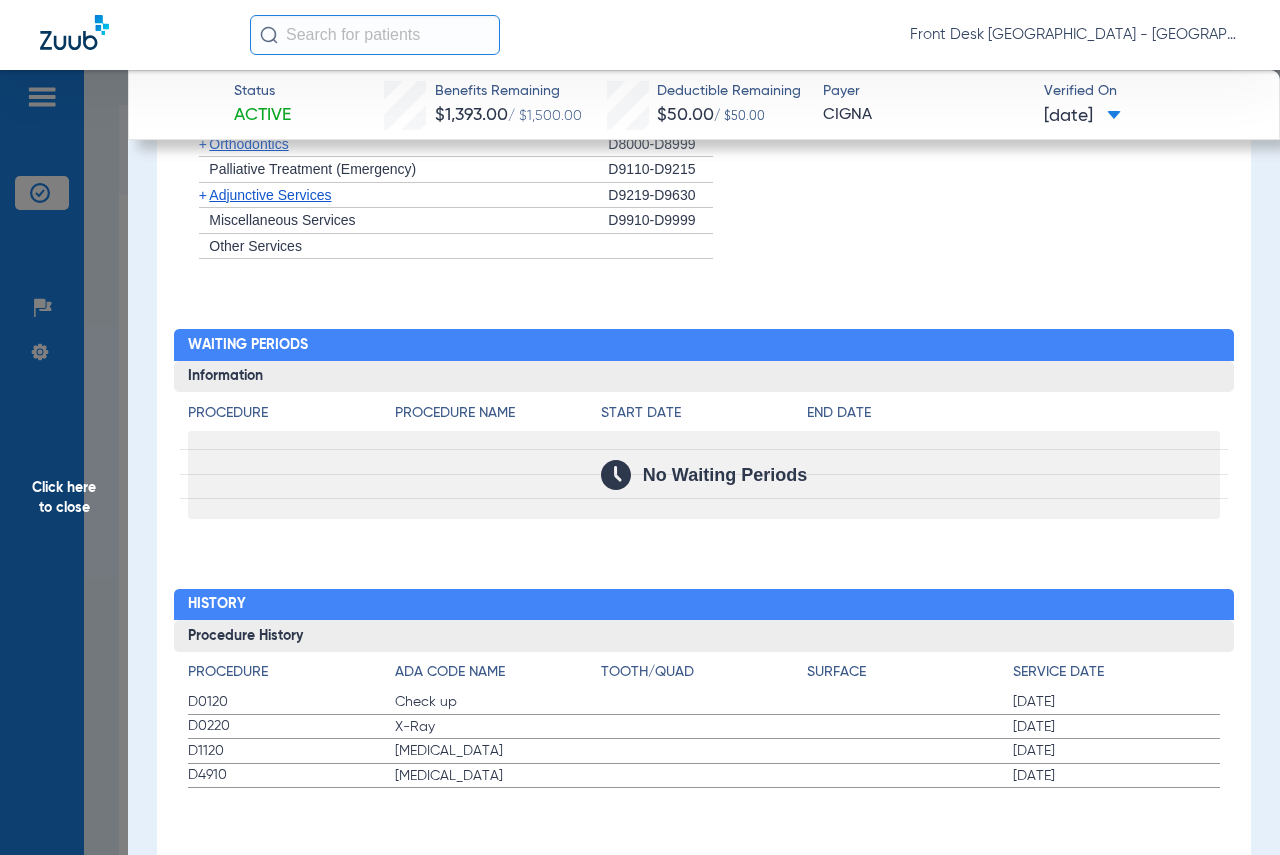 click on "+   Other Services" 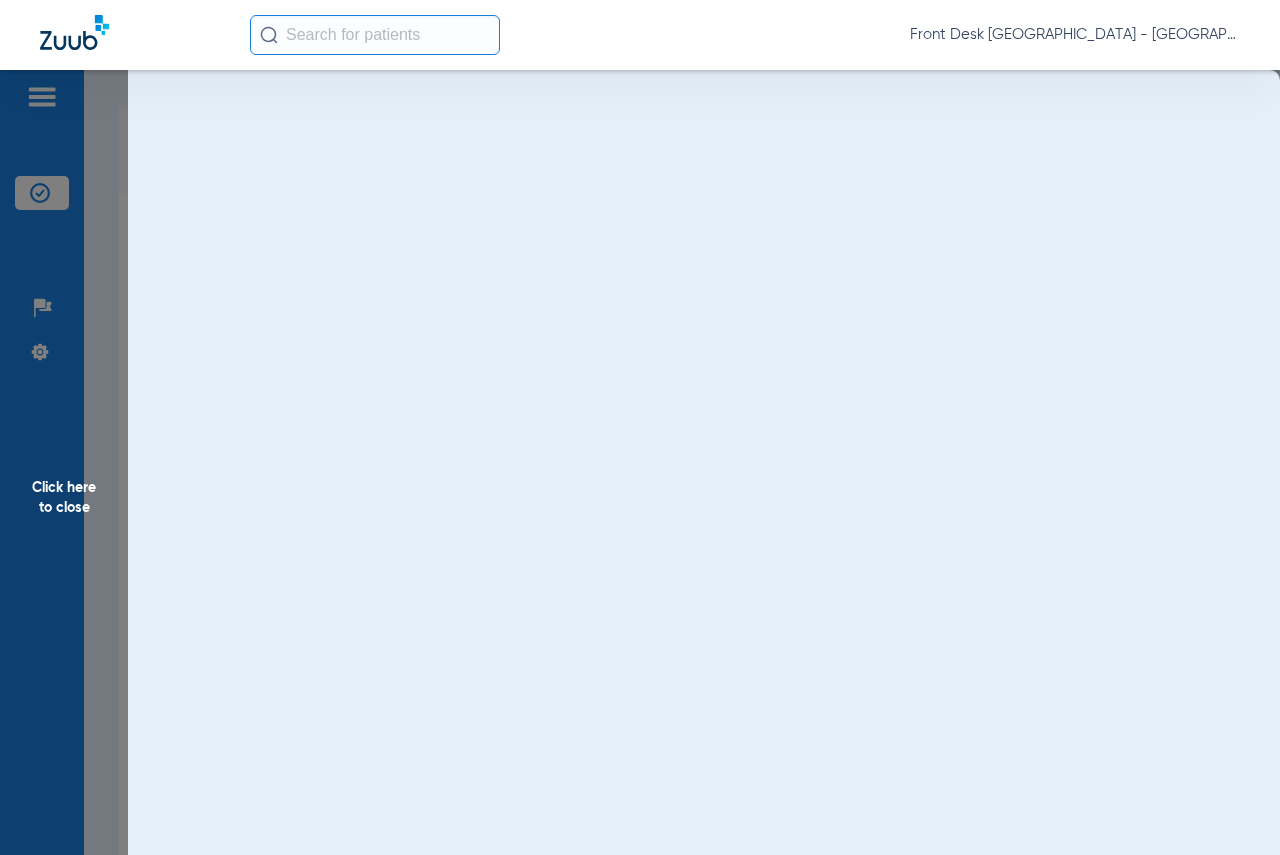 scroll, scrollTop: 0, scrollLeft: 0, axis: both 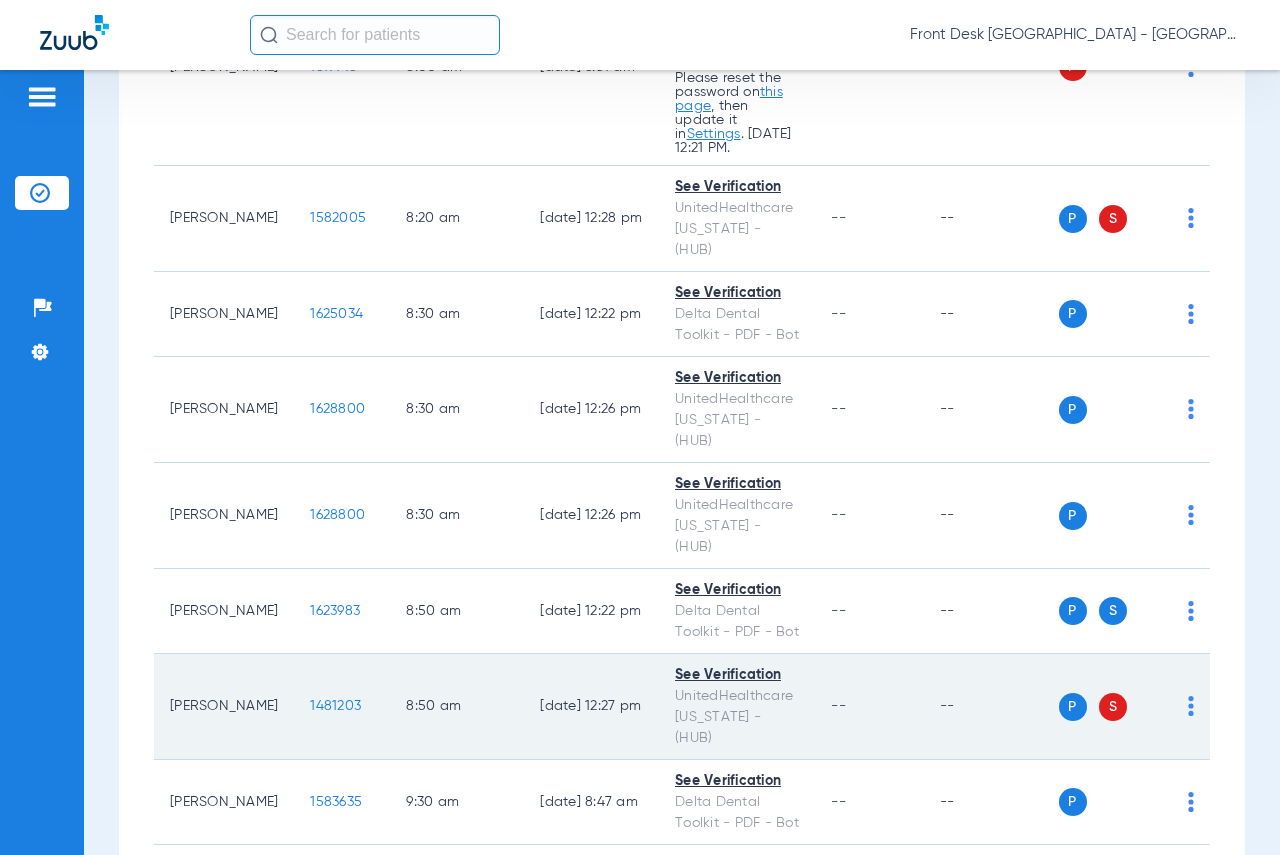 click on "1481203" 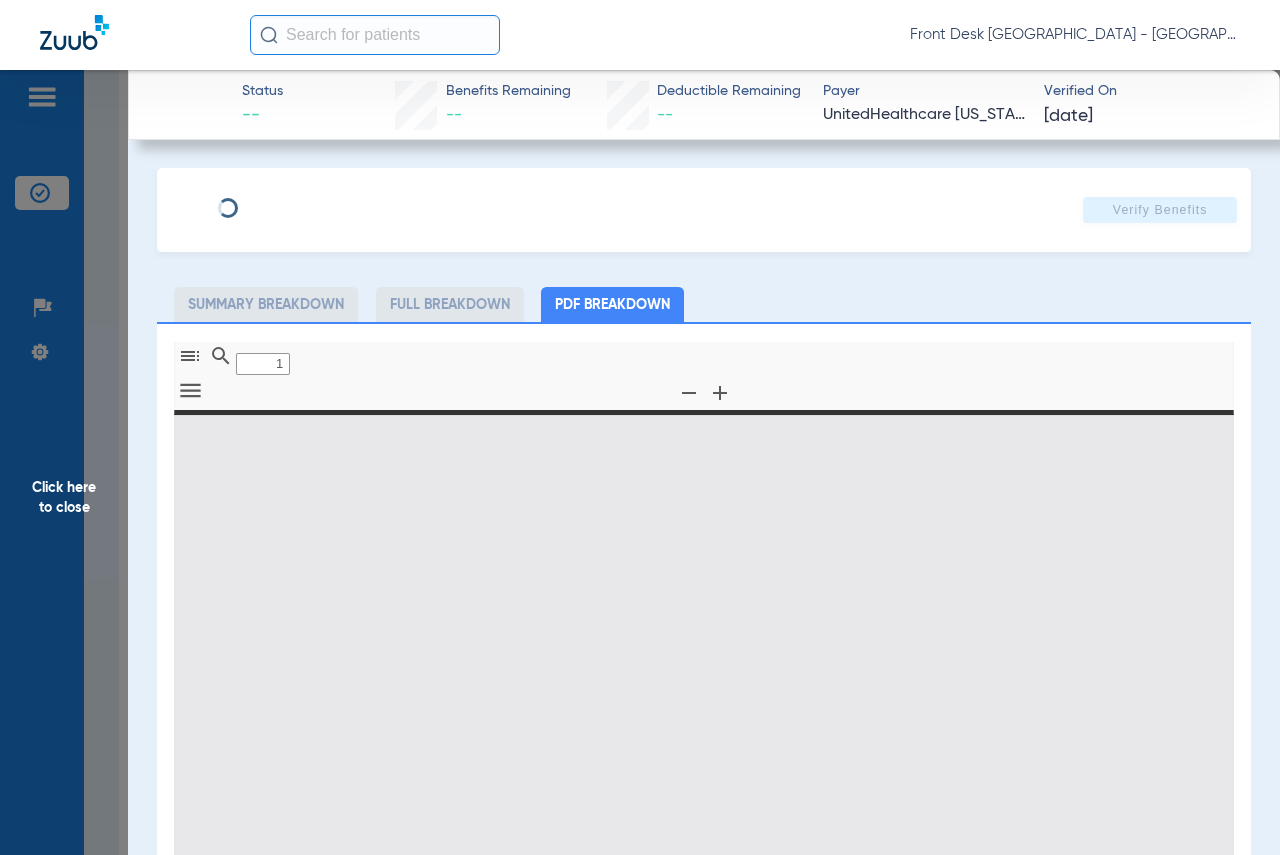 type on "0" 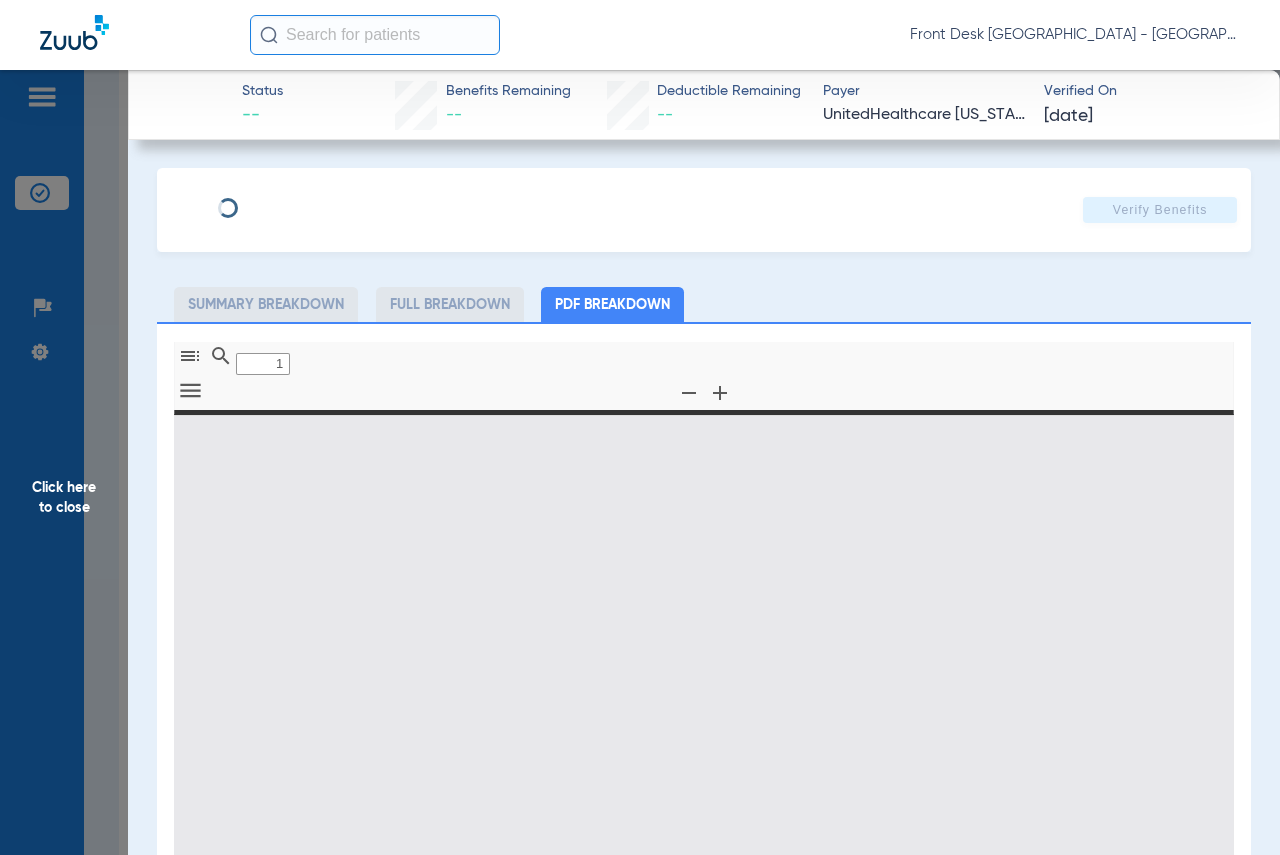 select on "page-width" 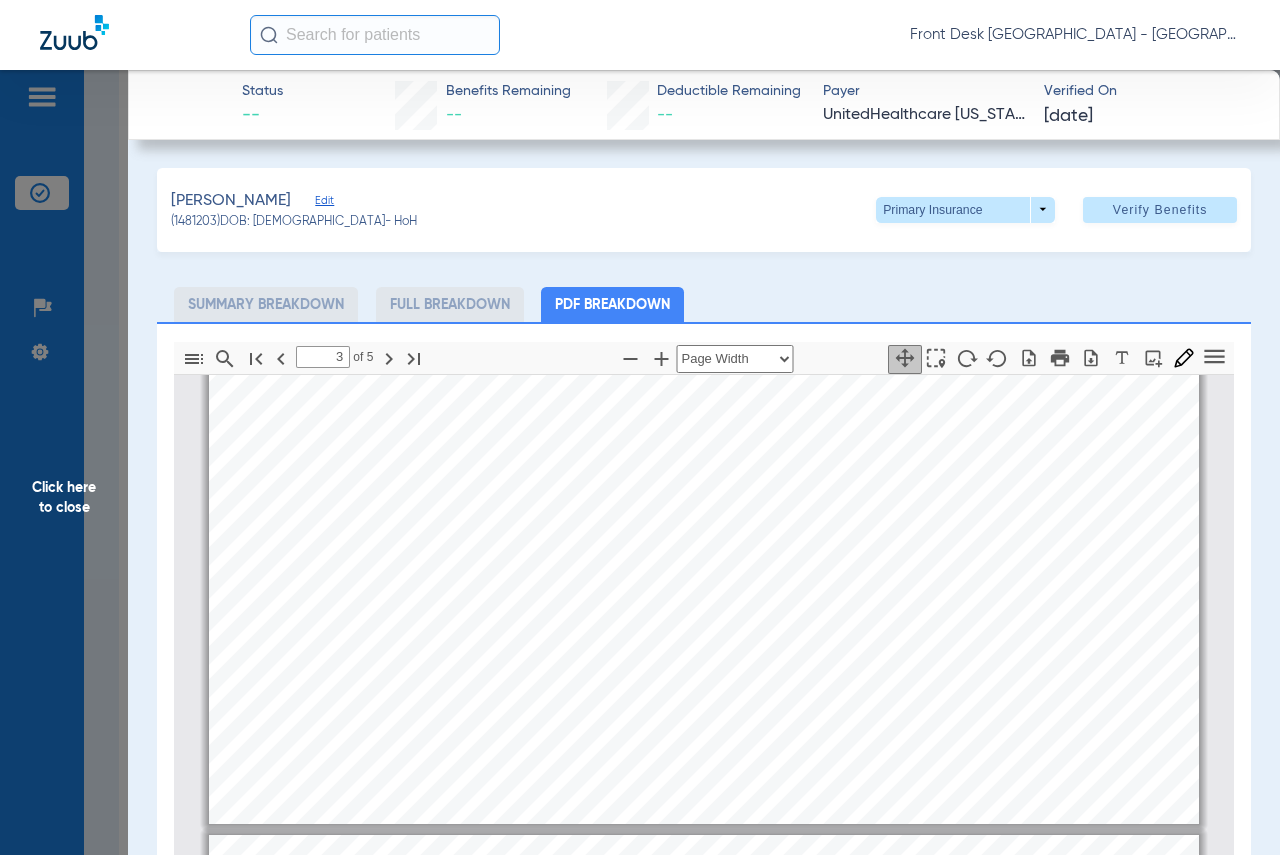 type on "4" 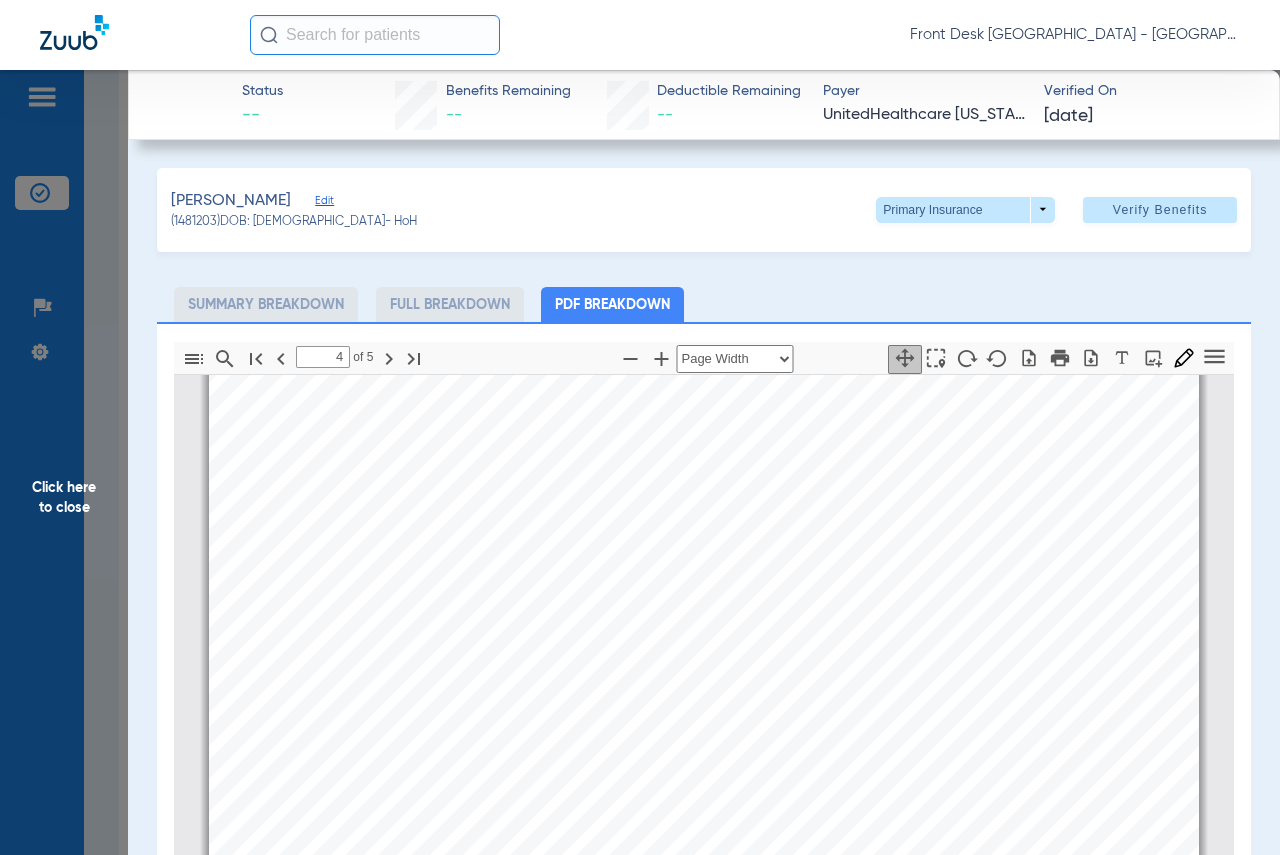 scroll, scrollTop: 4410, scrollLeft: 0, axis: vertical 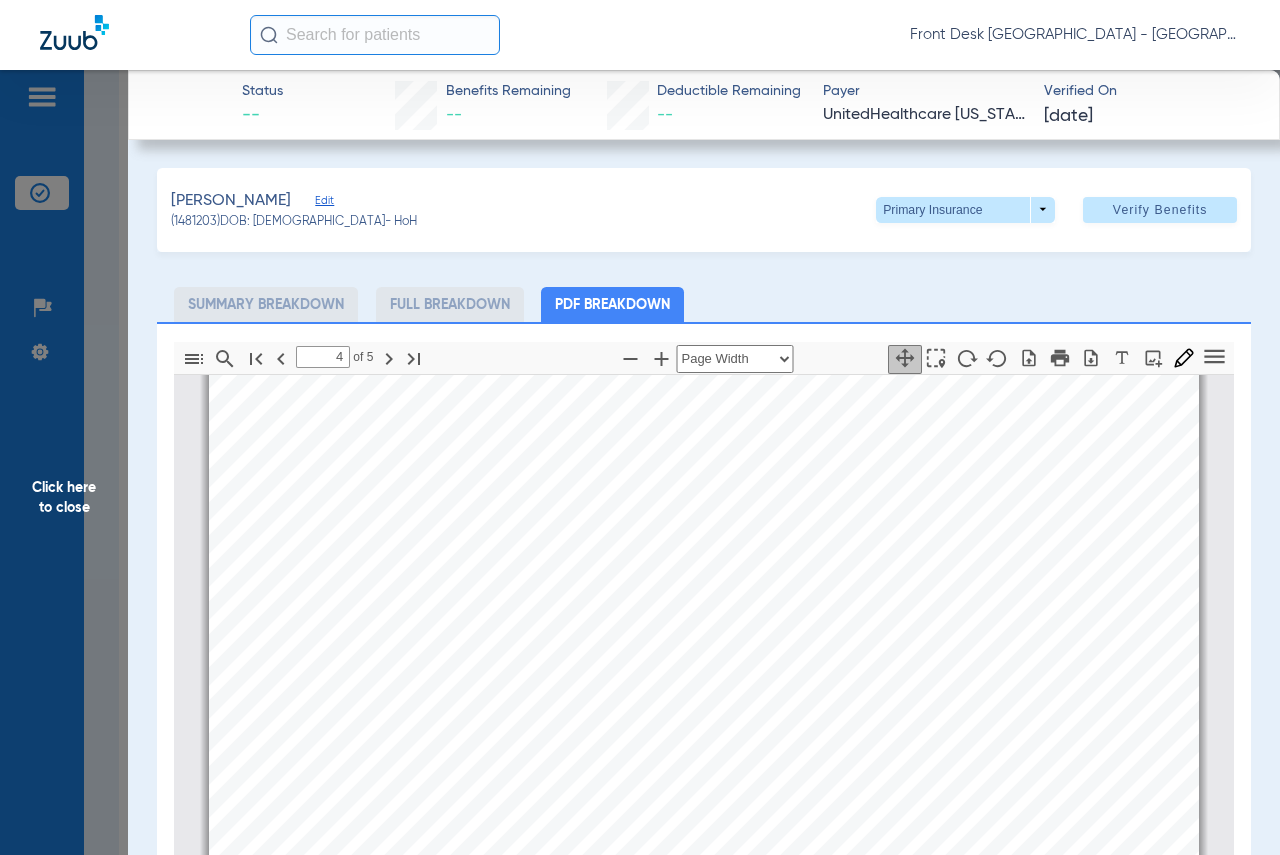 drag, startPoint x: 1255, startPoint y: 309, endPoint x: 1272, endPoint y: 307, distance: 17.117243 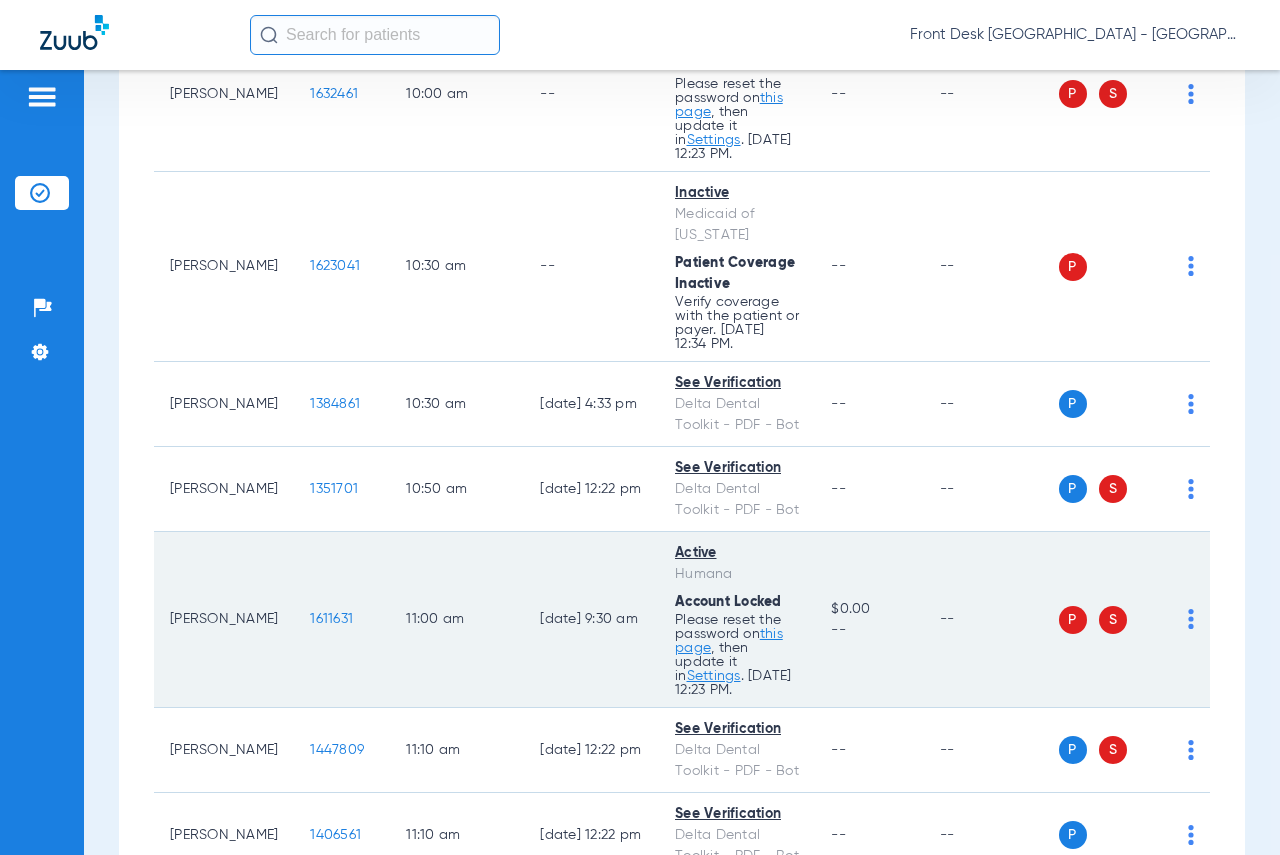 scroll, scrollTop: 1500, scrollLeft: 0, axis: vertical 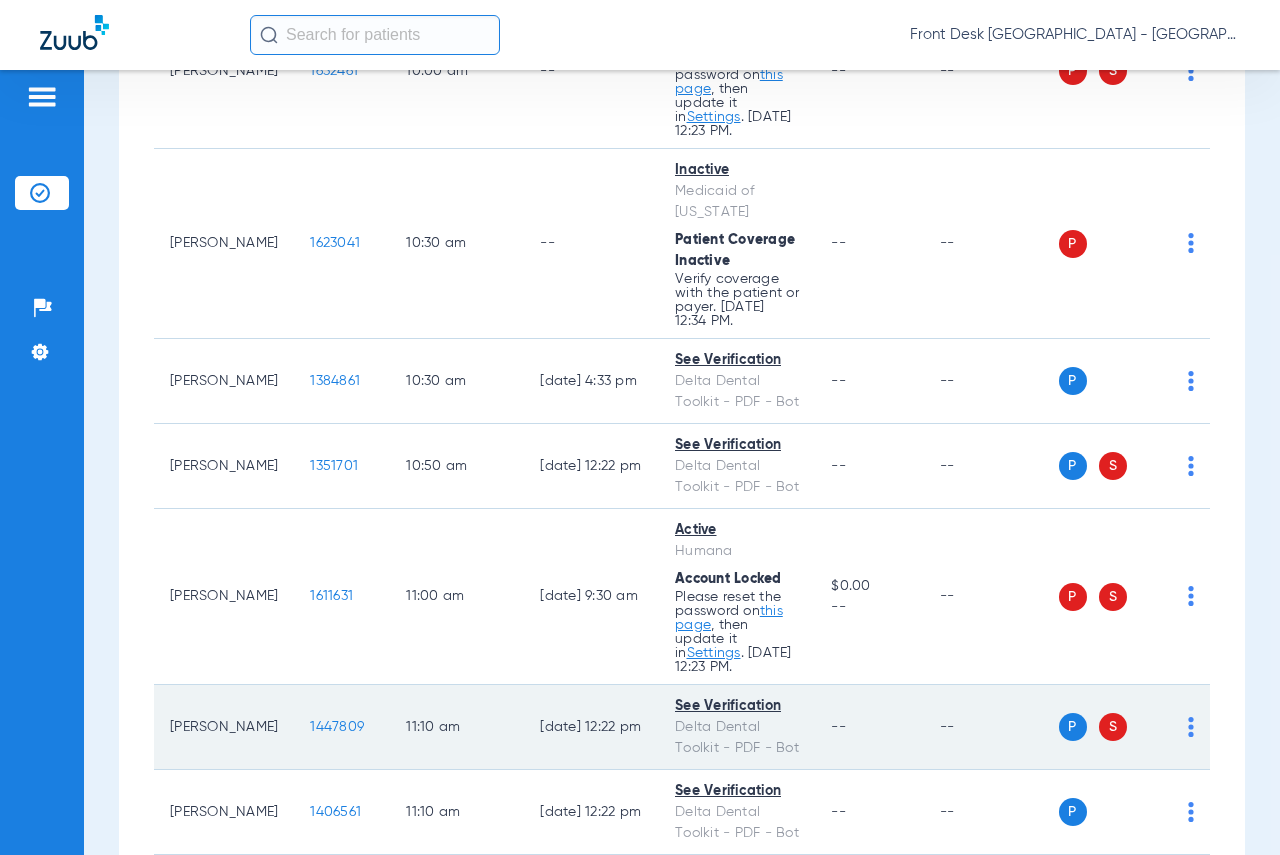 click on "1447809" 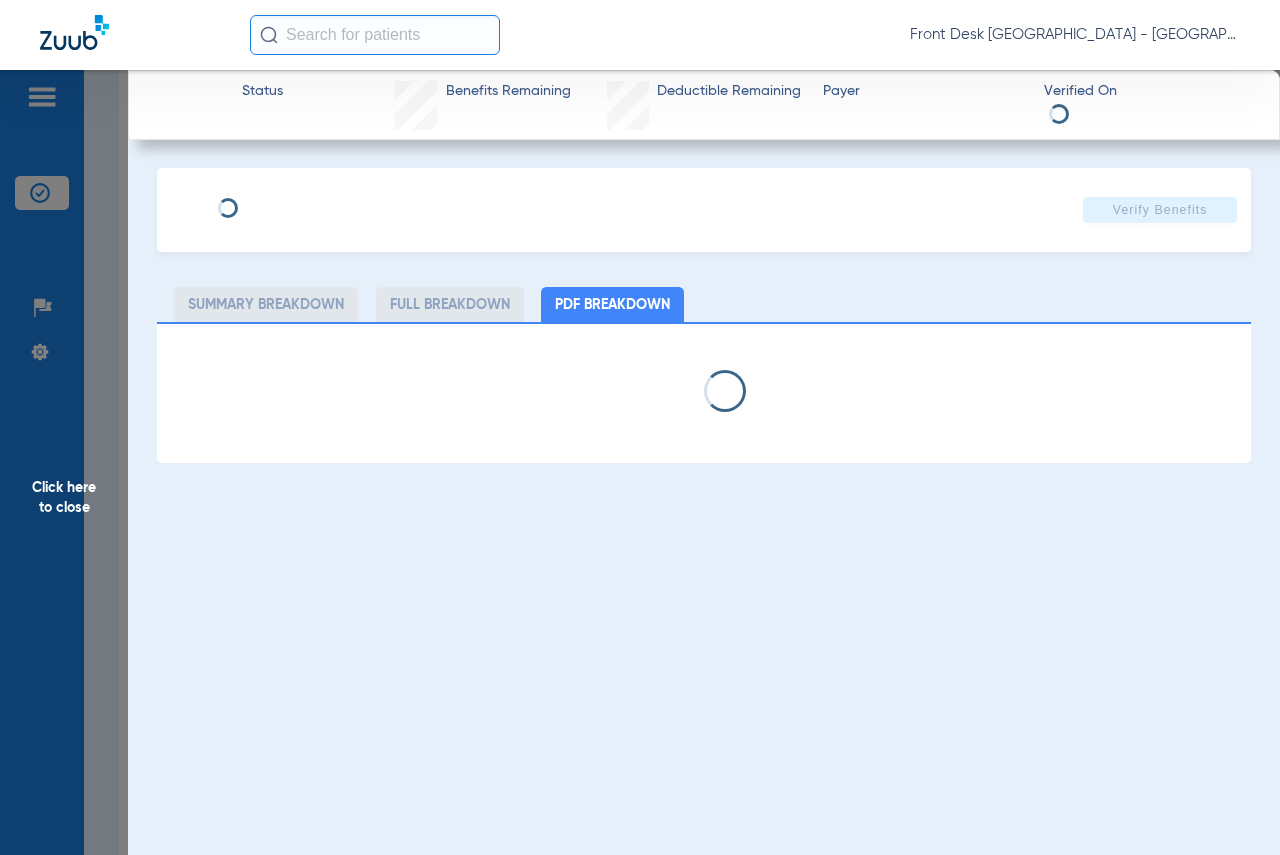 select on "page-width" 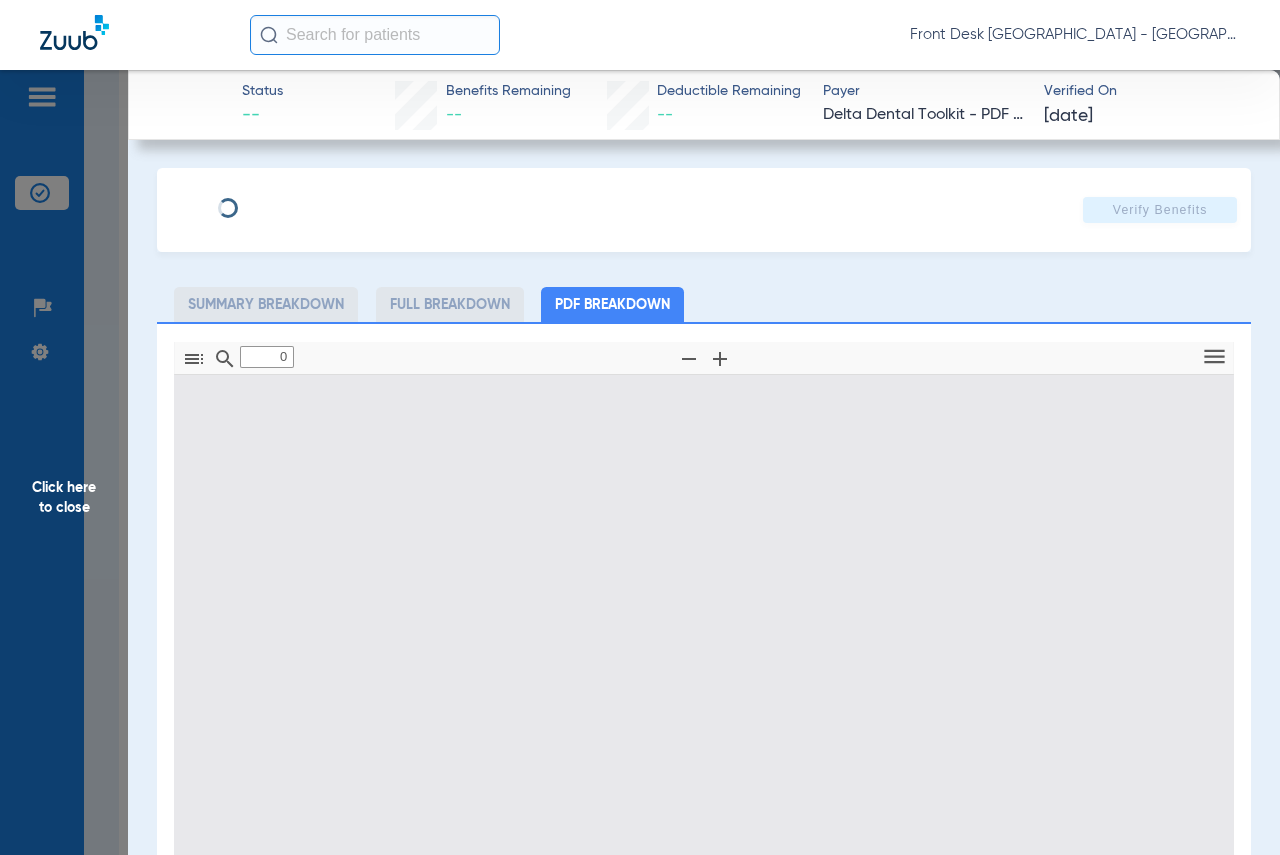 type on "1" 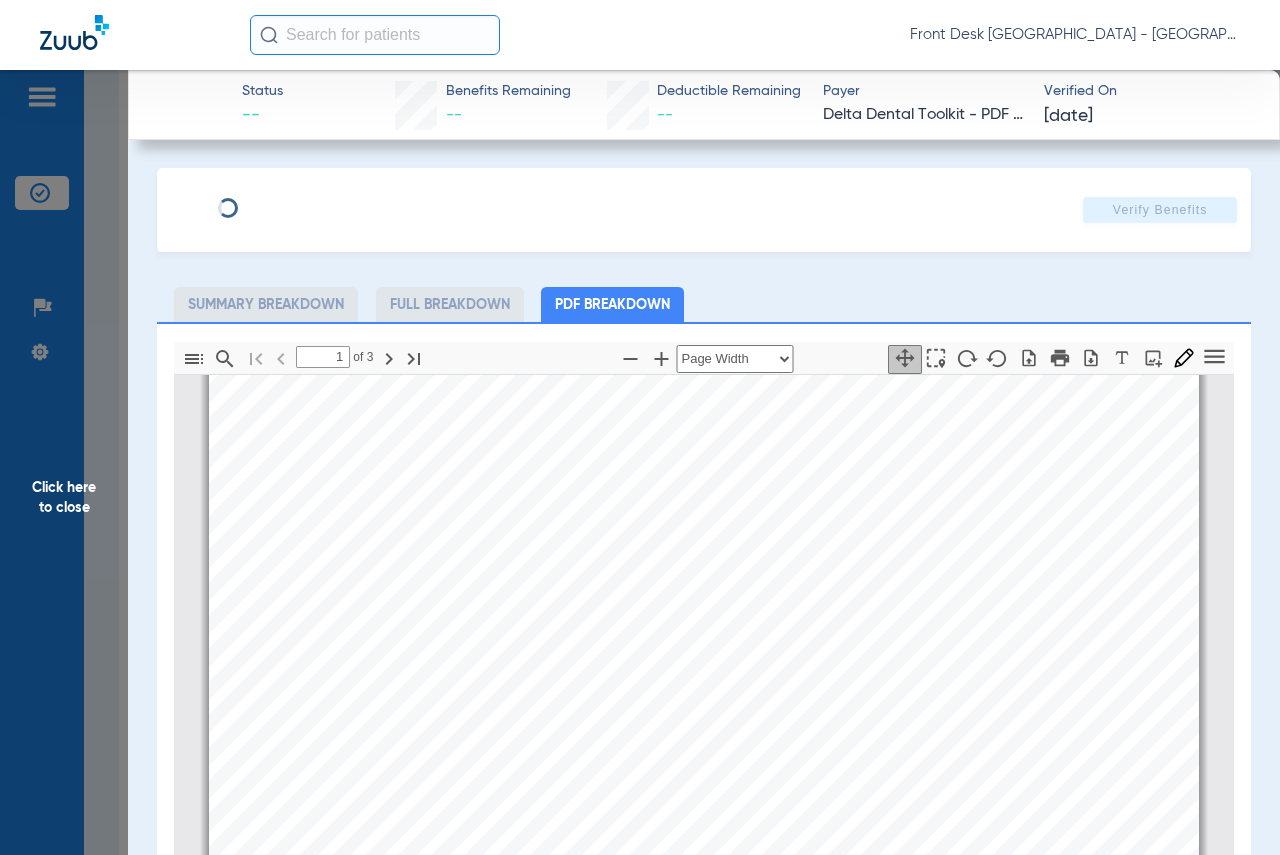 scroll, scrollTop: 410, scrollLeft: 0, axis: vertical 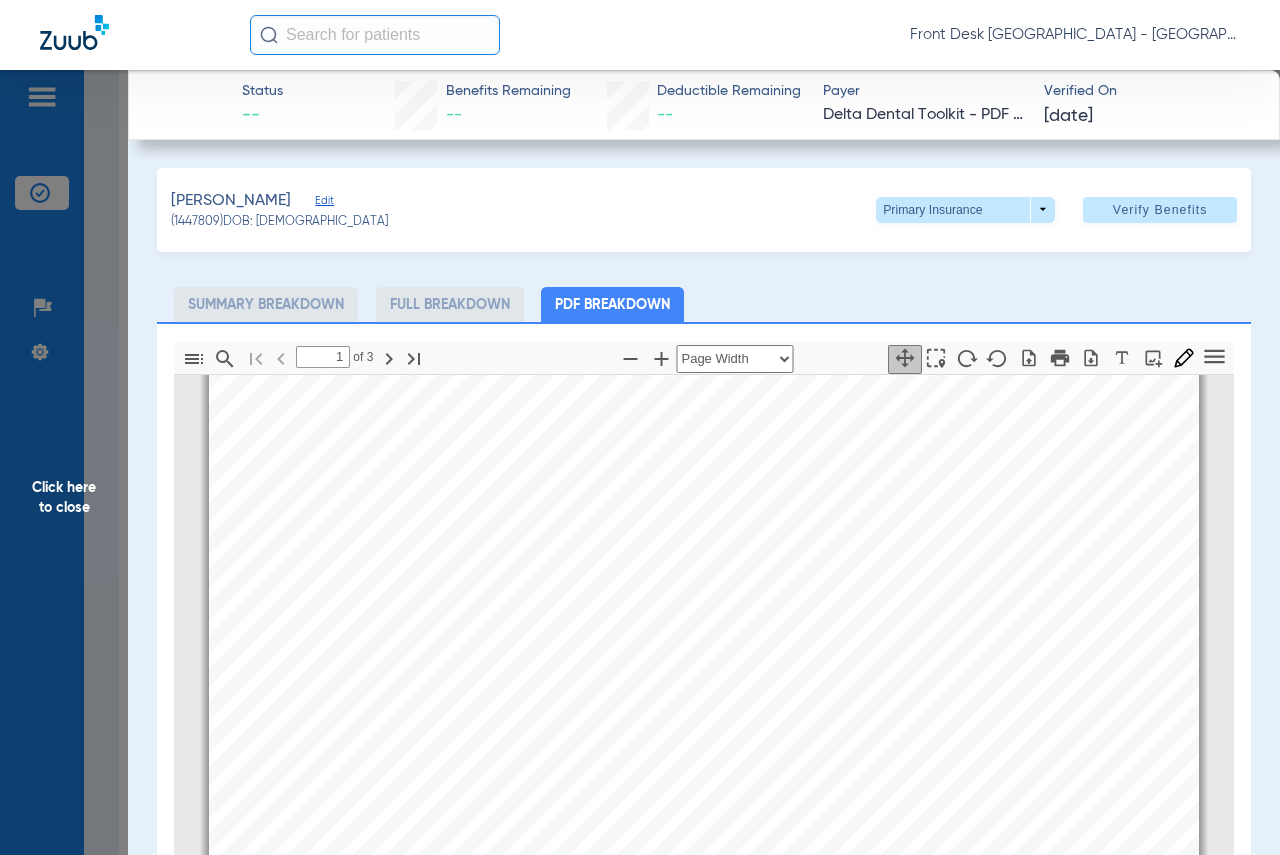 click on "Click here to close" 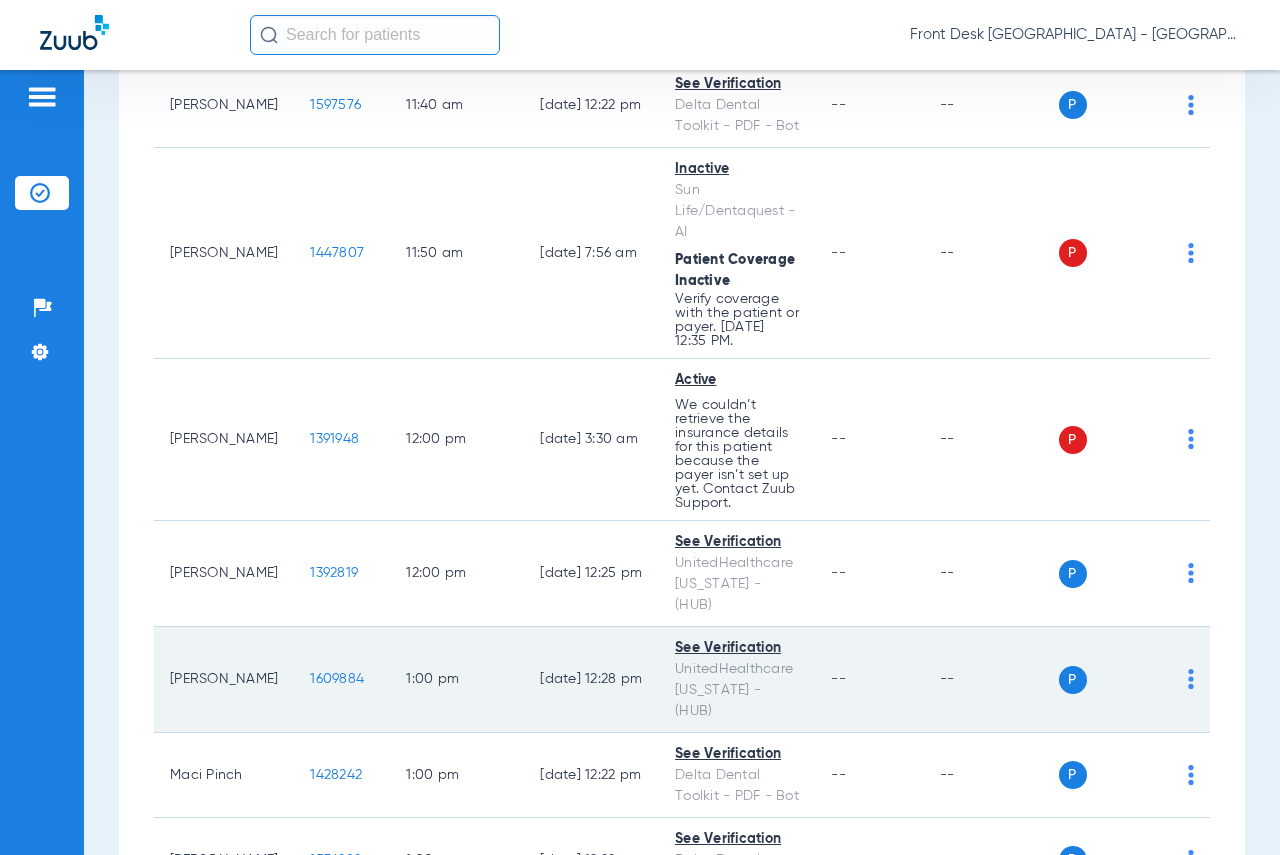 scroll, scrollTop: 2300, scrollLeft: 0, axis: vertical 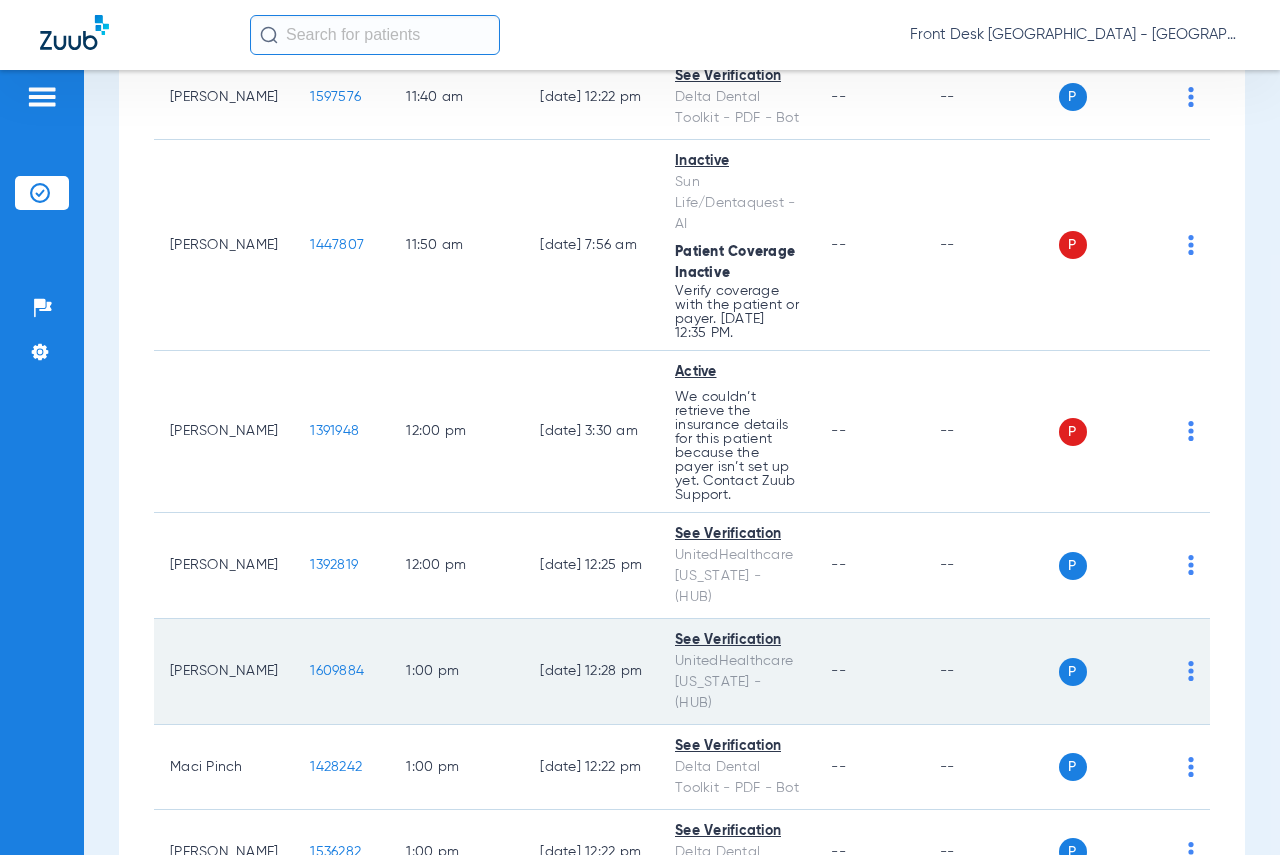 click on "1609884" 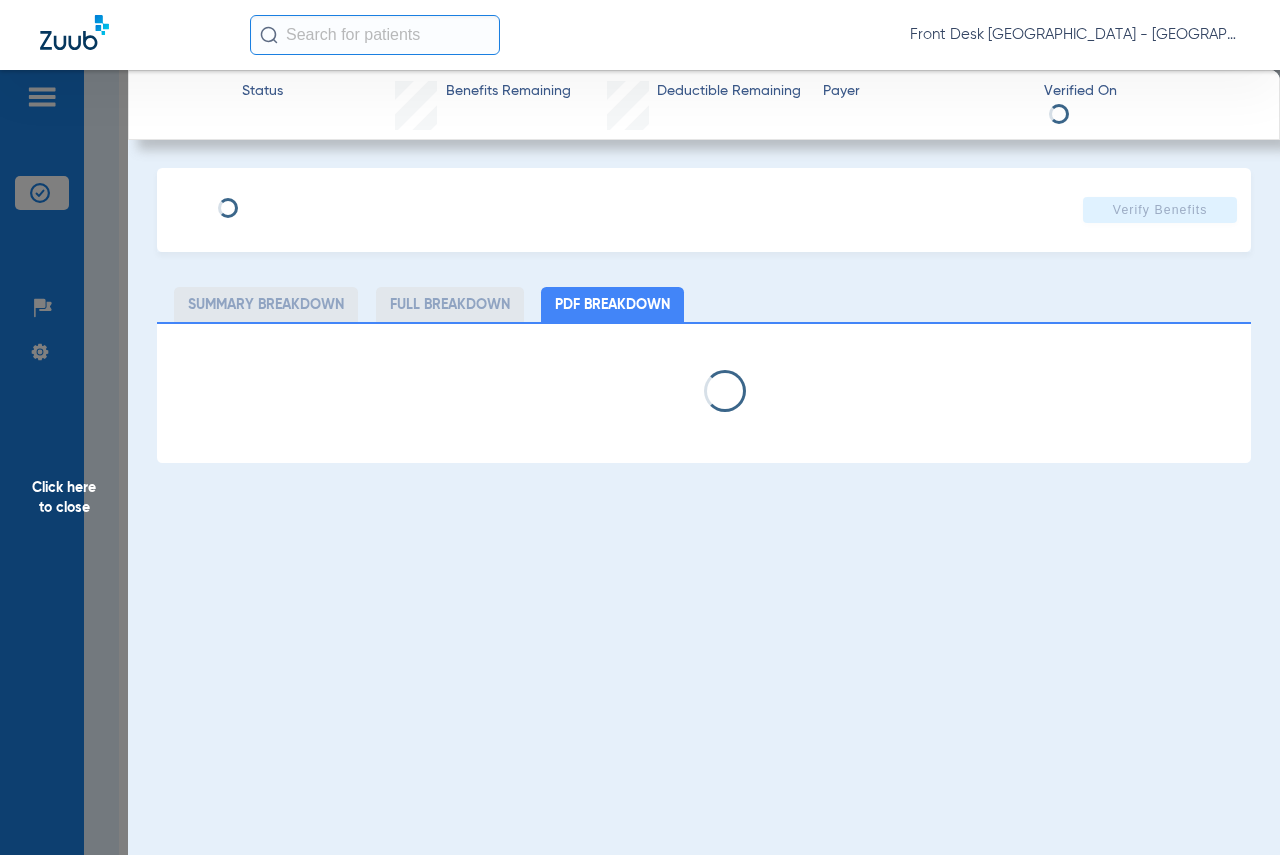 select on "page-width" 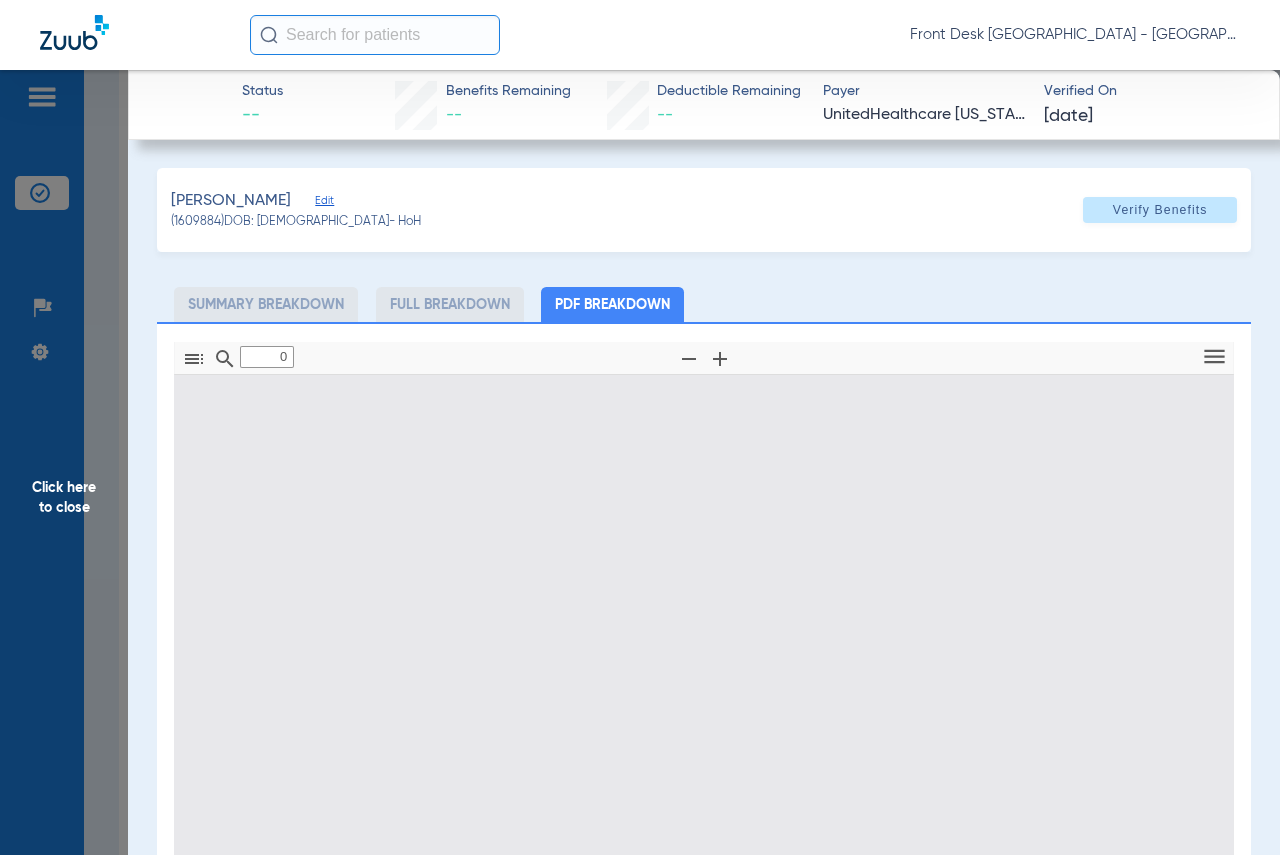 type on "1" 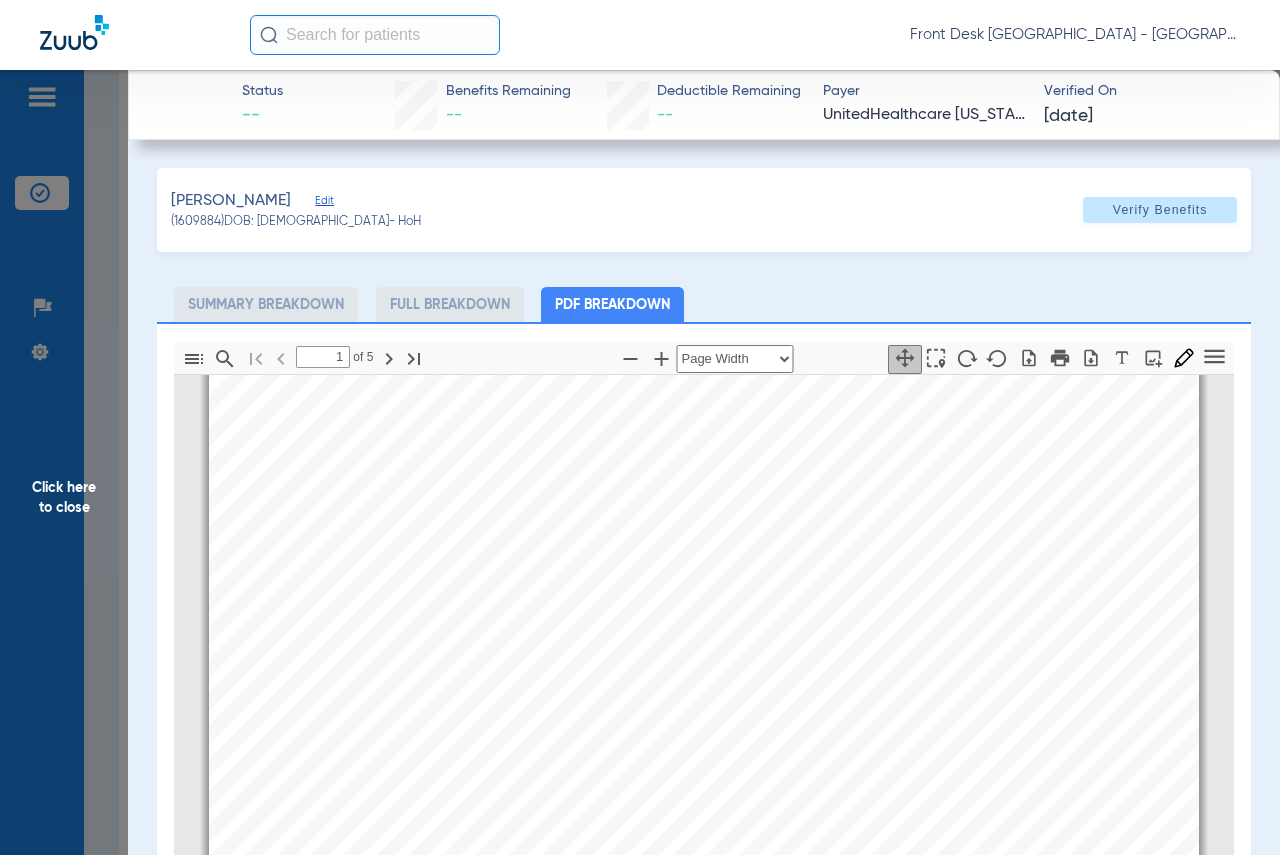 scroll, scrollTop: 10, scrollLeft: 0, axis: vertical 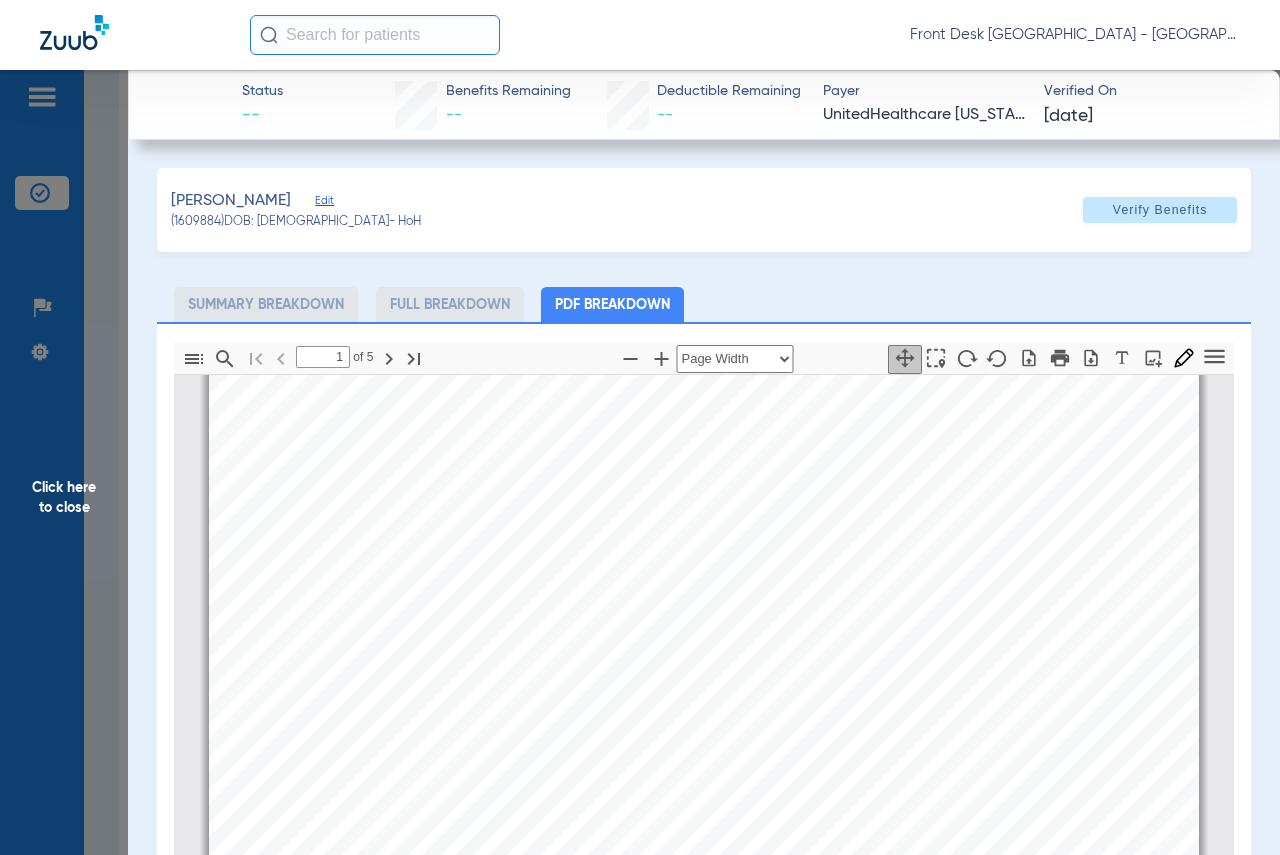 click on "Click here to close" 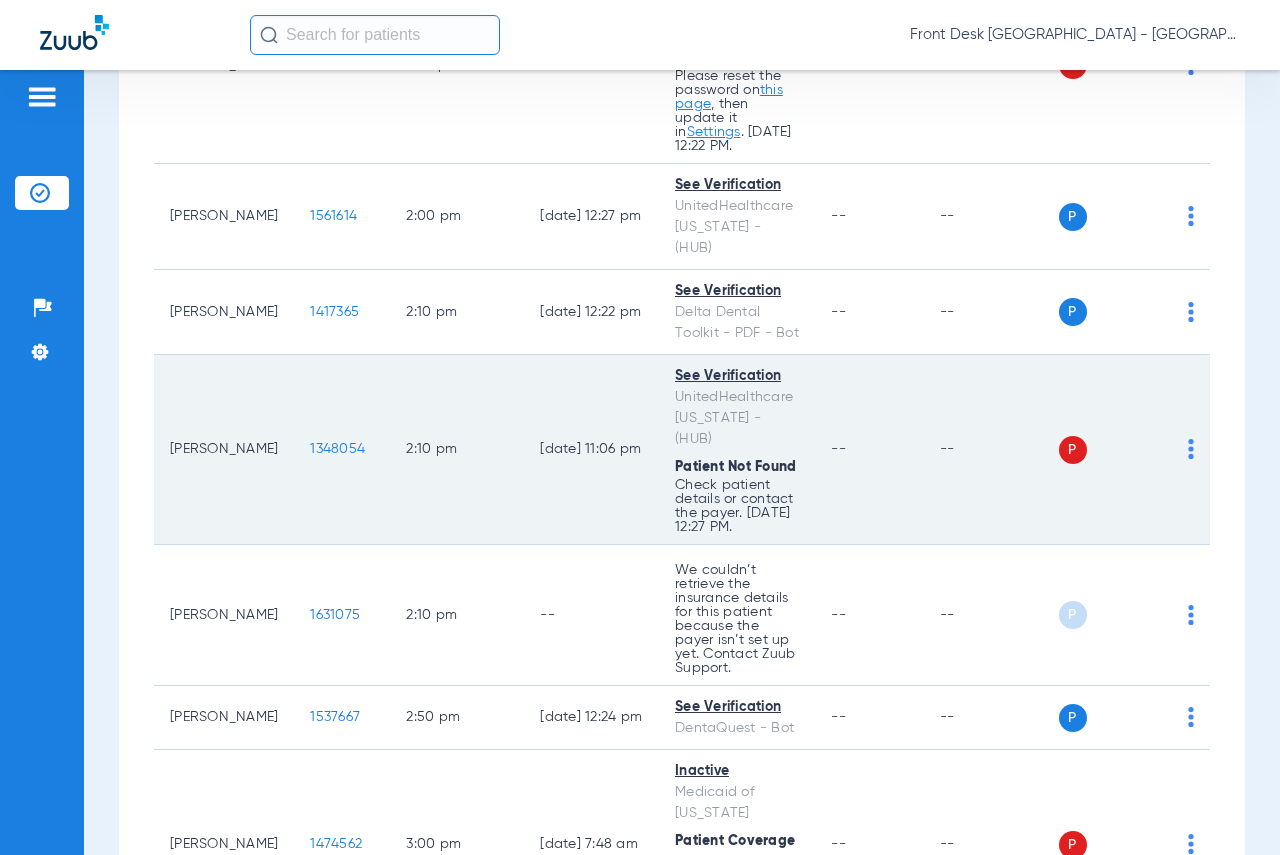 scroll, scrollTop: 3400, scrollLeft: 0, axis: vertical 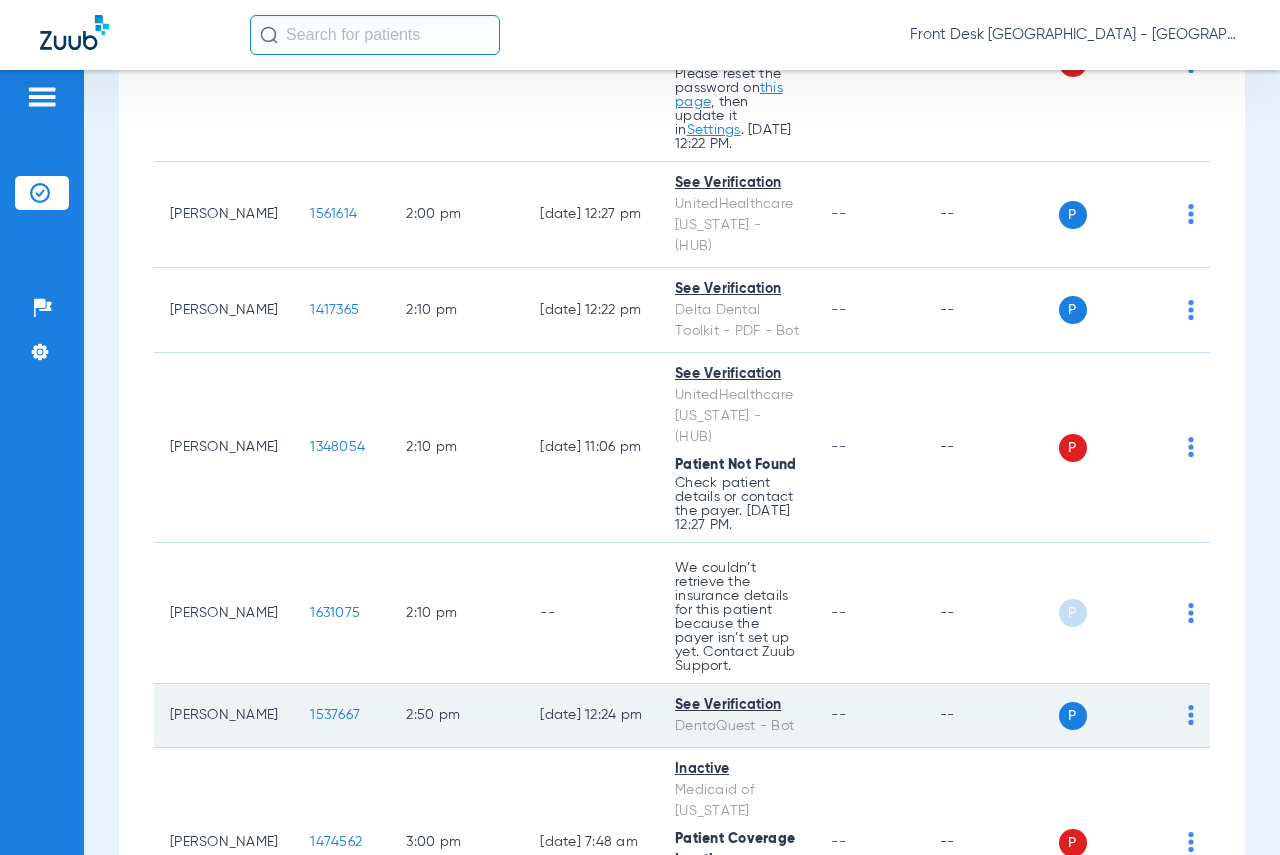 click on "1537667" 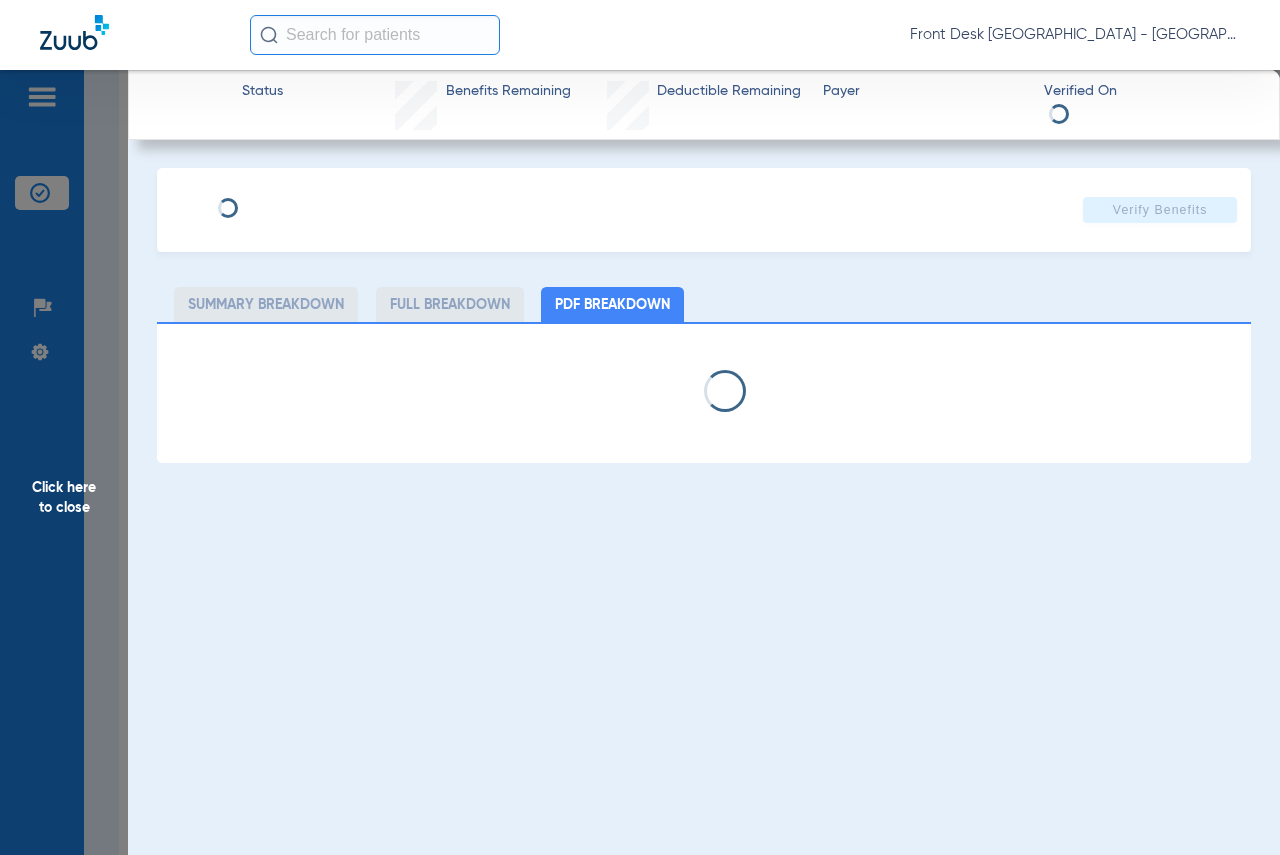 select on "page-width" 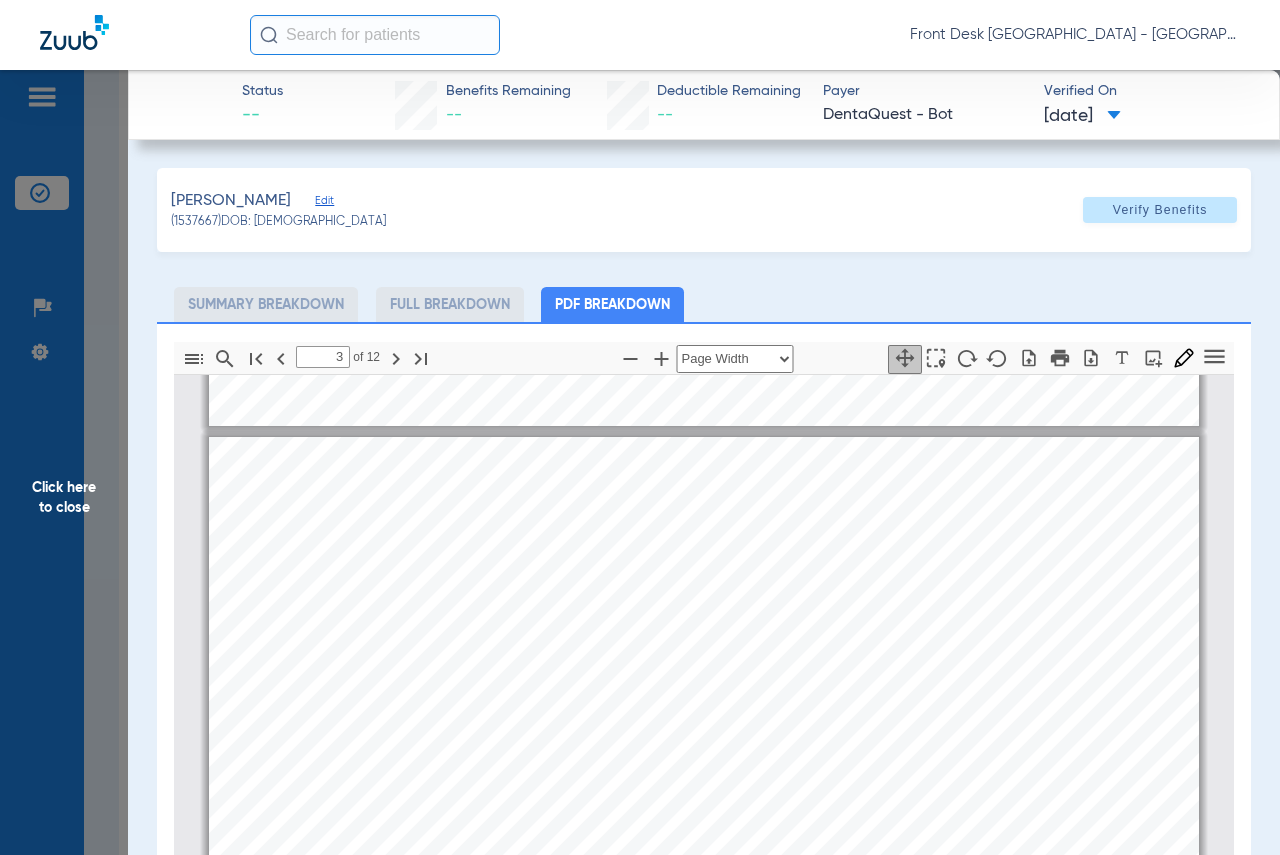 scroll, scrollTop: 1410, scrollLeft: 0, axis: vertical 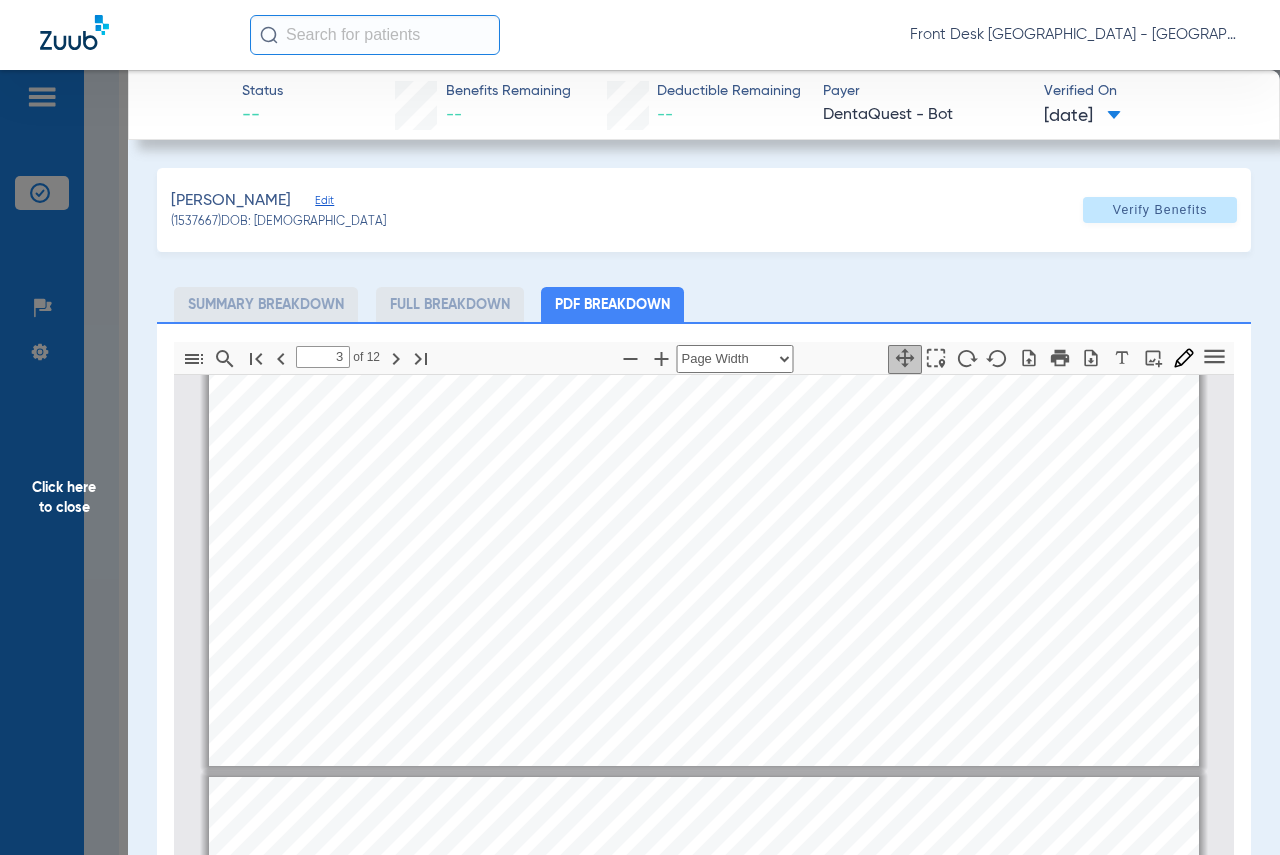 type on "2" 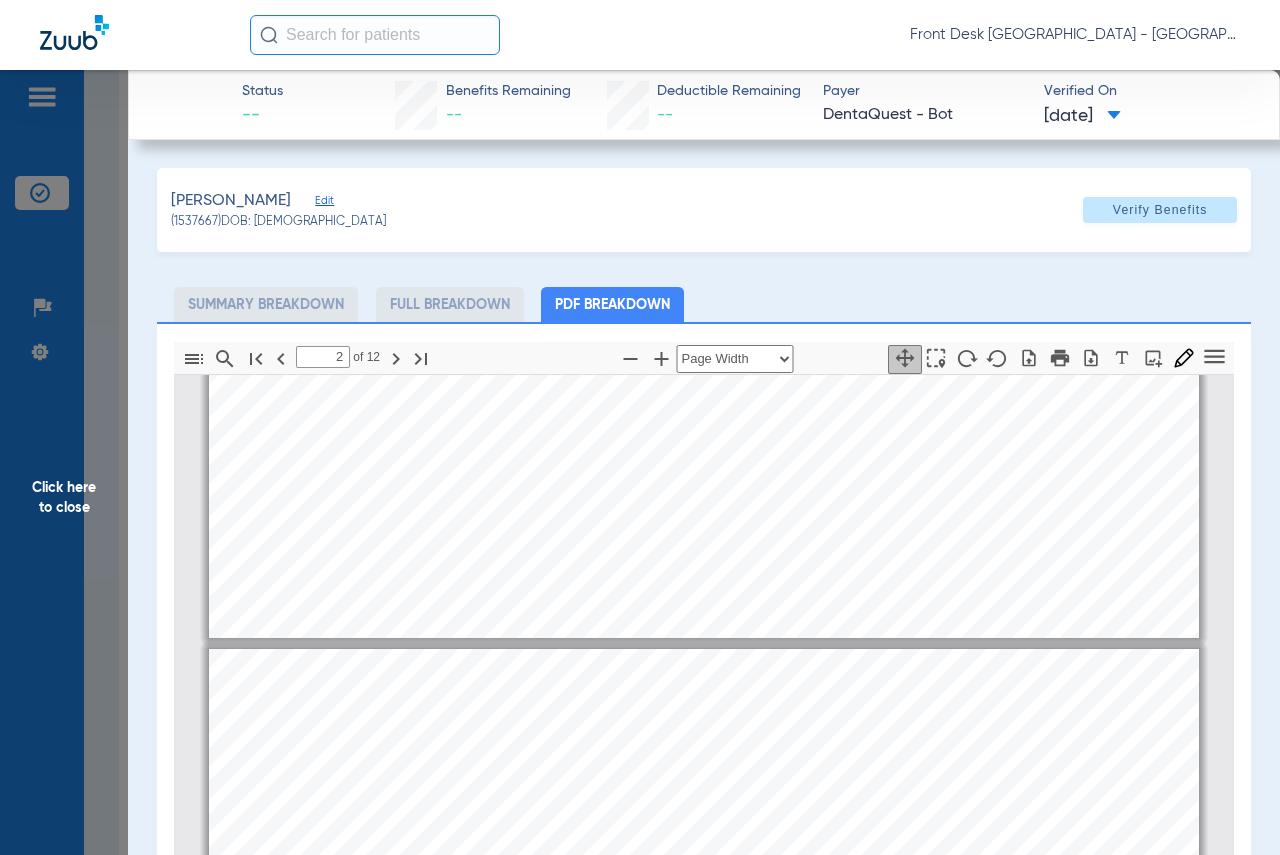 scroll, scrollTop: 410, scrollLeft: 0, axis: vertical 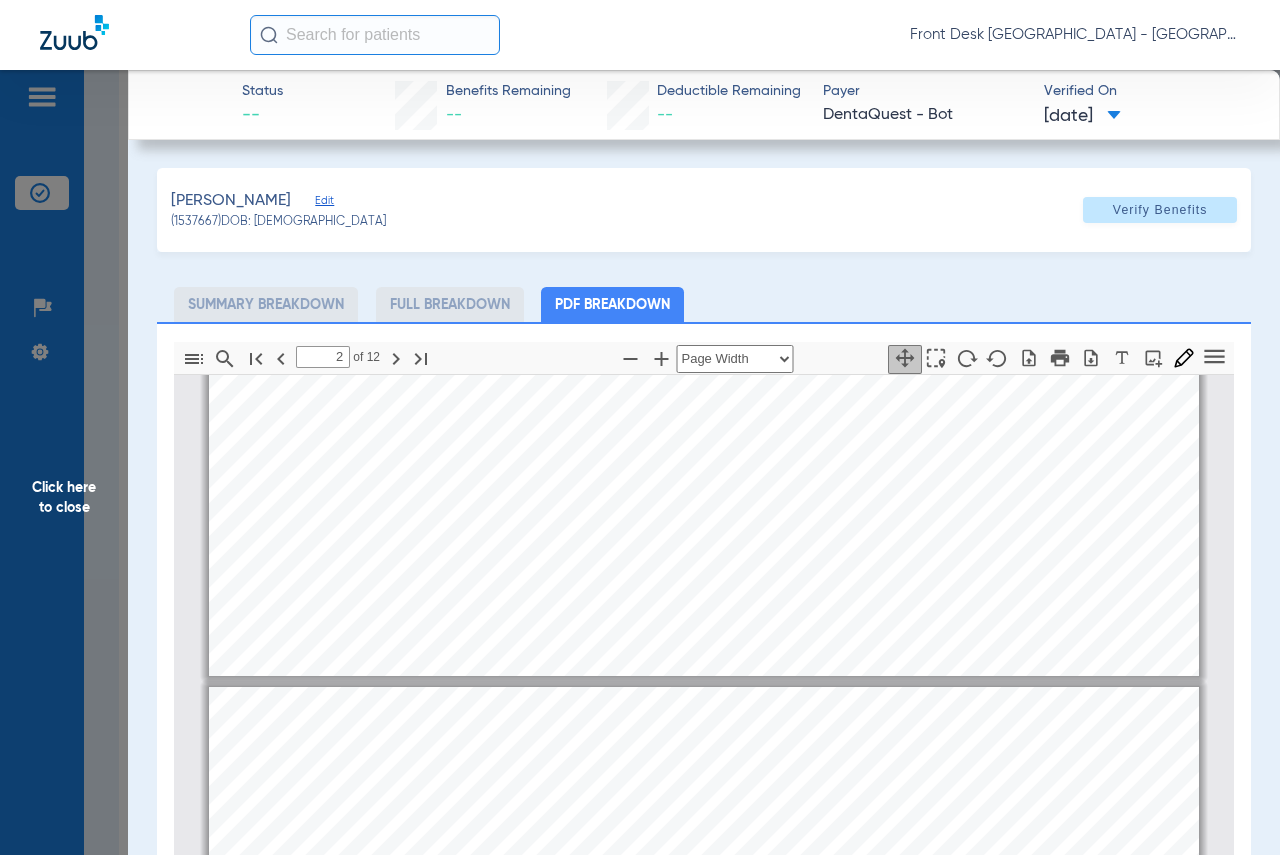 click on "Click here to close" 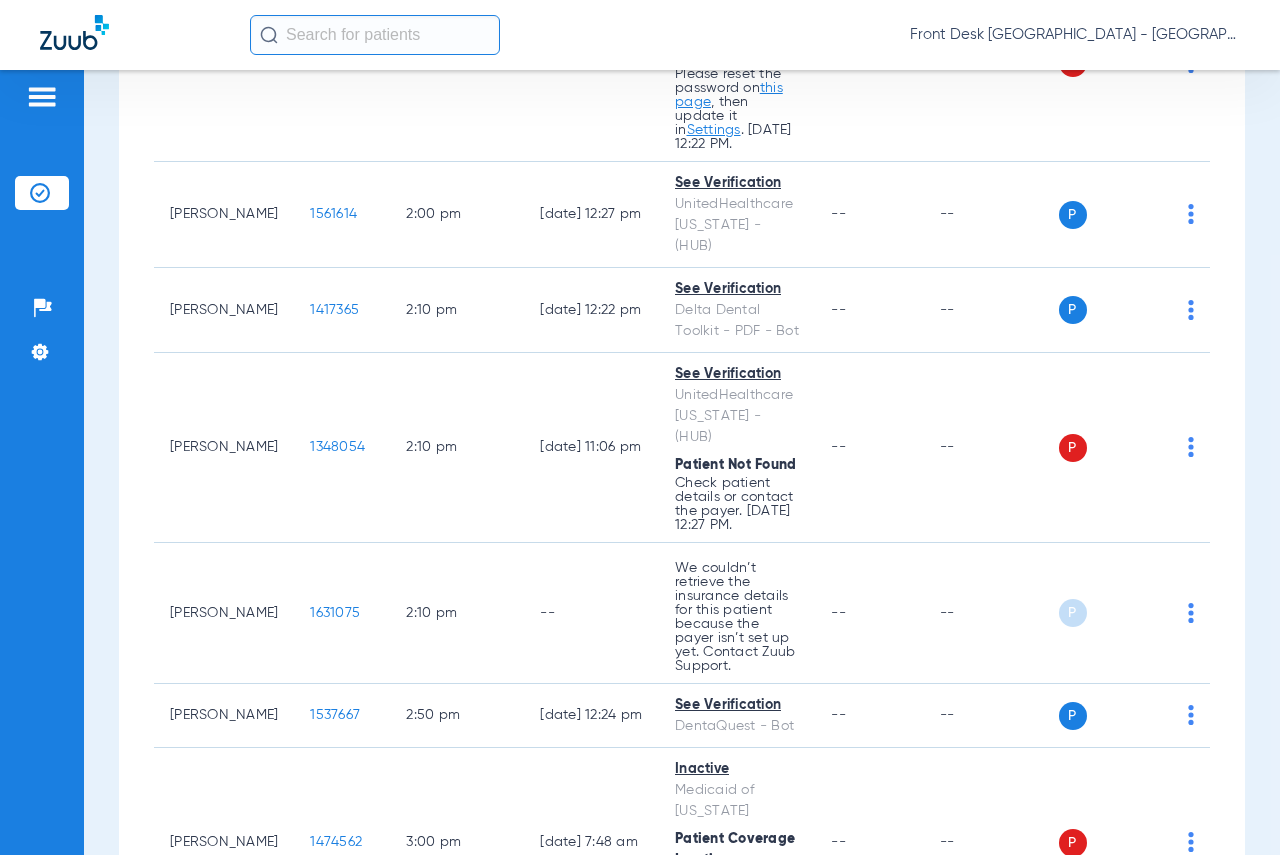 click on "Schedule Insurance Verification History  Last Appt. Sync Time:   [DATE] - 10:37 AM   [DATE]   [DATE]   [DATE]   [DATE]   [DATE]   [DATE]   [DATE]   [DATE]   [DATE]   [DATE]   [DATE]   [DATE]   [DATE]   [DATE]   [DATE]   [DATE]   [DATE]   [DATE]   [DATE]   [DATE]   [DATE]   [DATE]   [DATE]   [DATE]   [DATE]   [DATE]   [DATE]   [DATE]   [DATE]   [DATE]   [DATE]   [DATE]   [DATE]   [DATE]   [DATE]   [DATE]   [DATE]   [DATE]   [DATE]   [DATE]   [DATE]  Su 1" at bounding box center (682, 462) 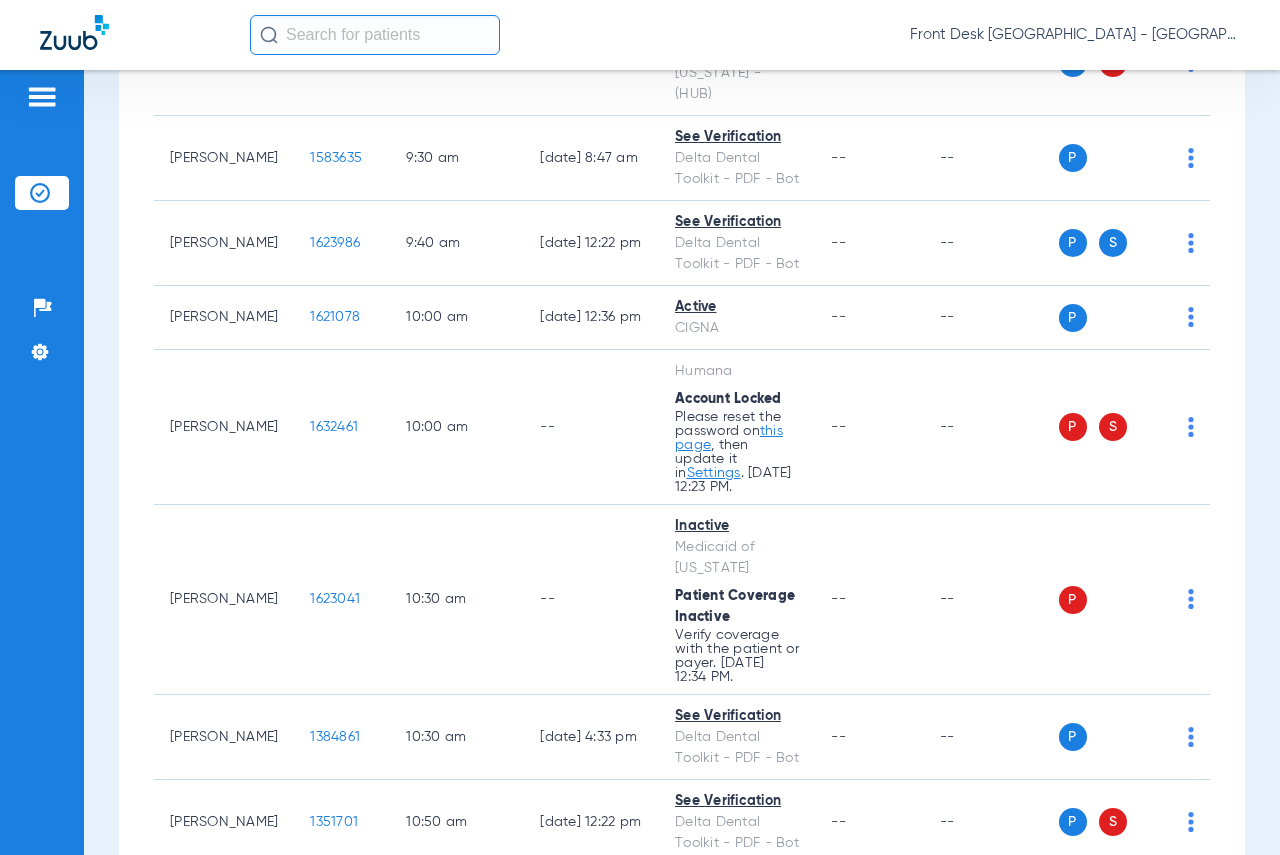 scroll, scrollTop: 1100, scrollLeft: 0, axis: vertical 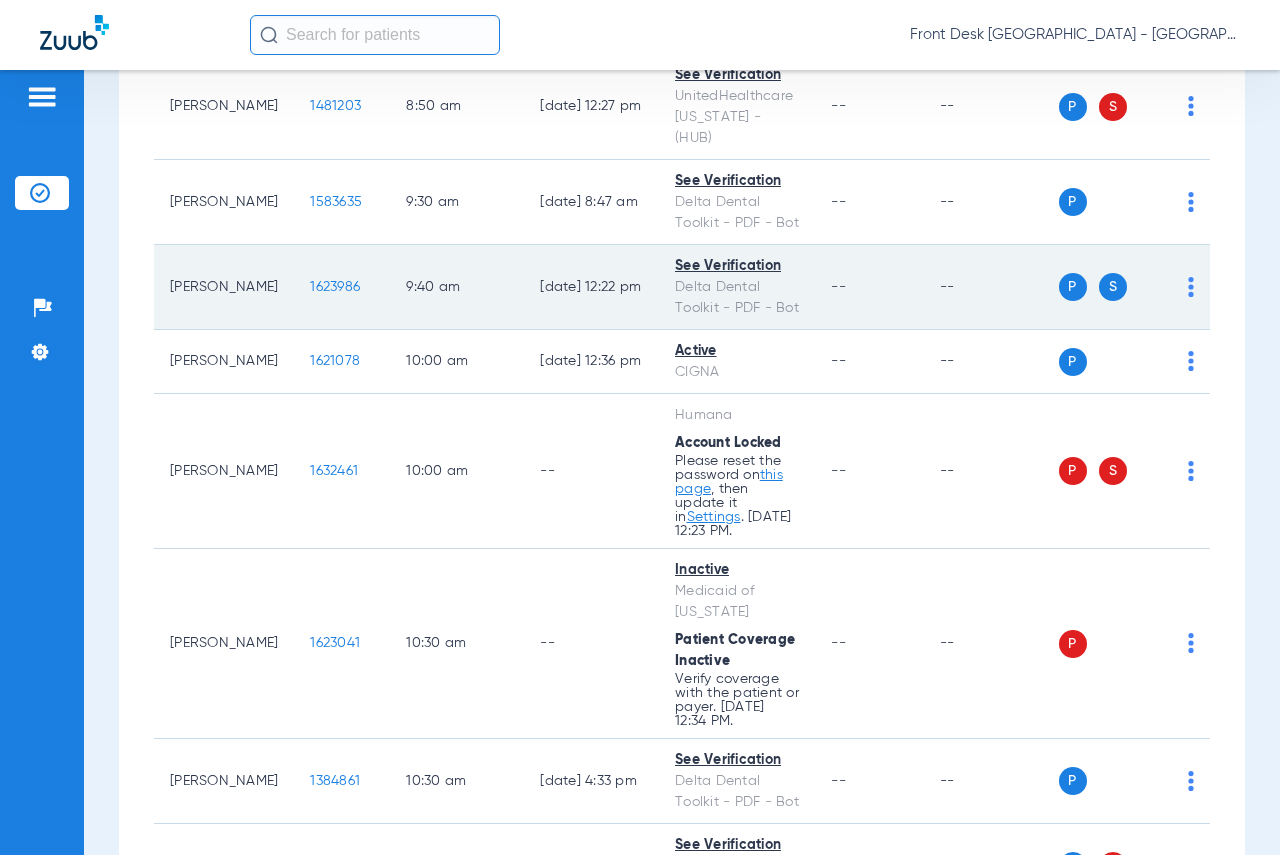 click on "1623986" 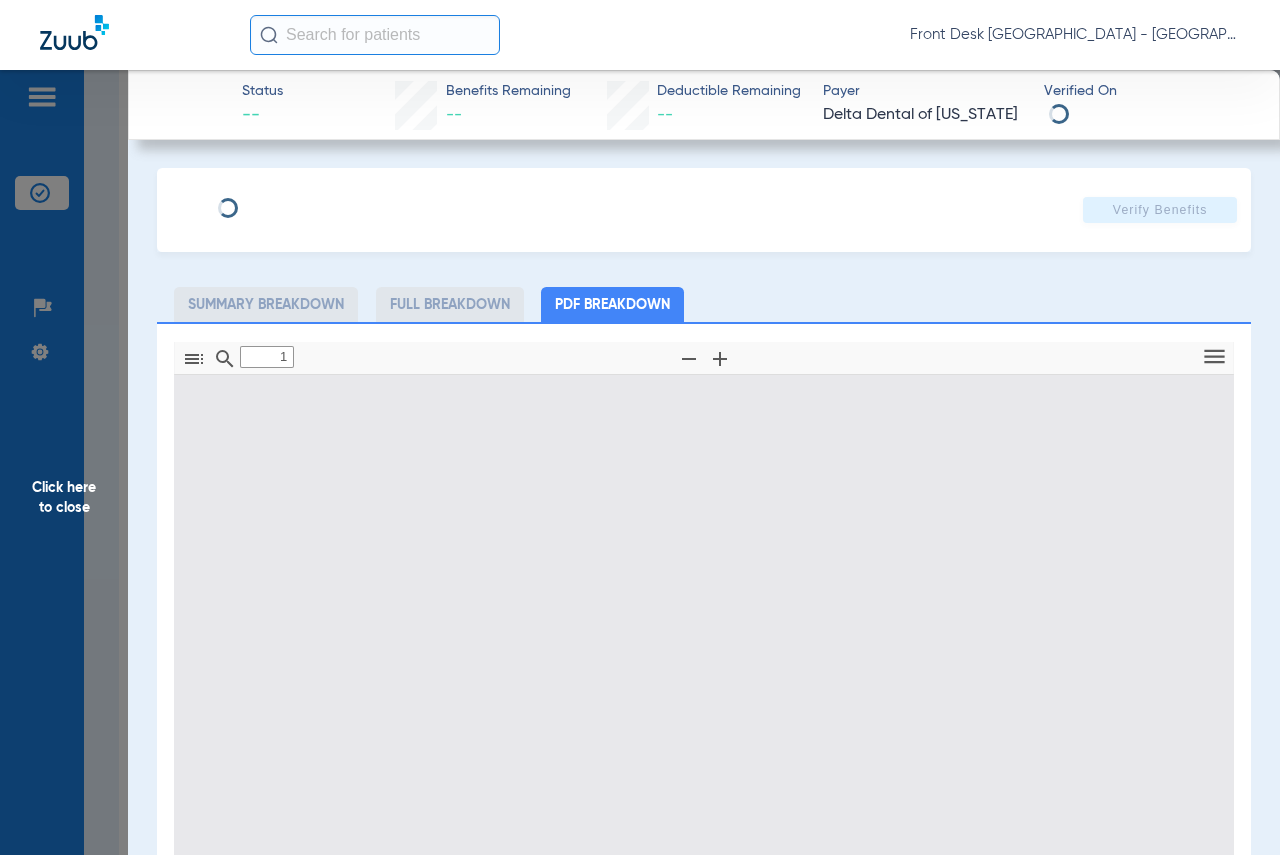 type on "0" 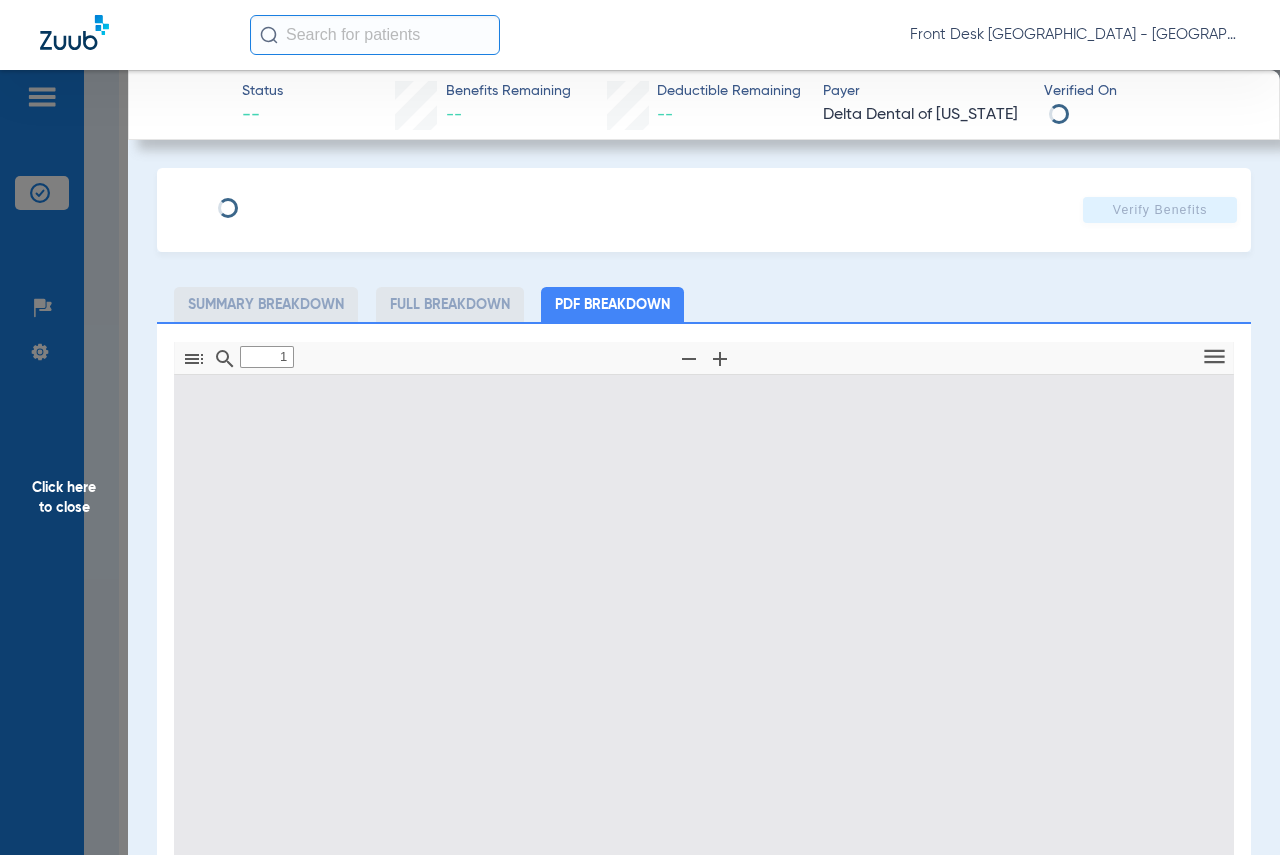 select on "page-width" 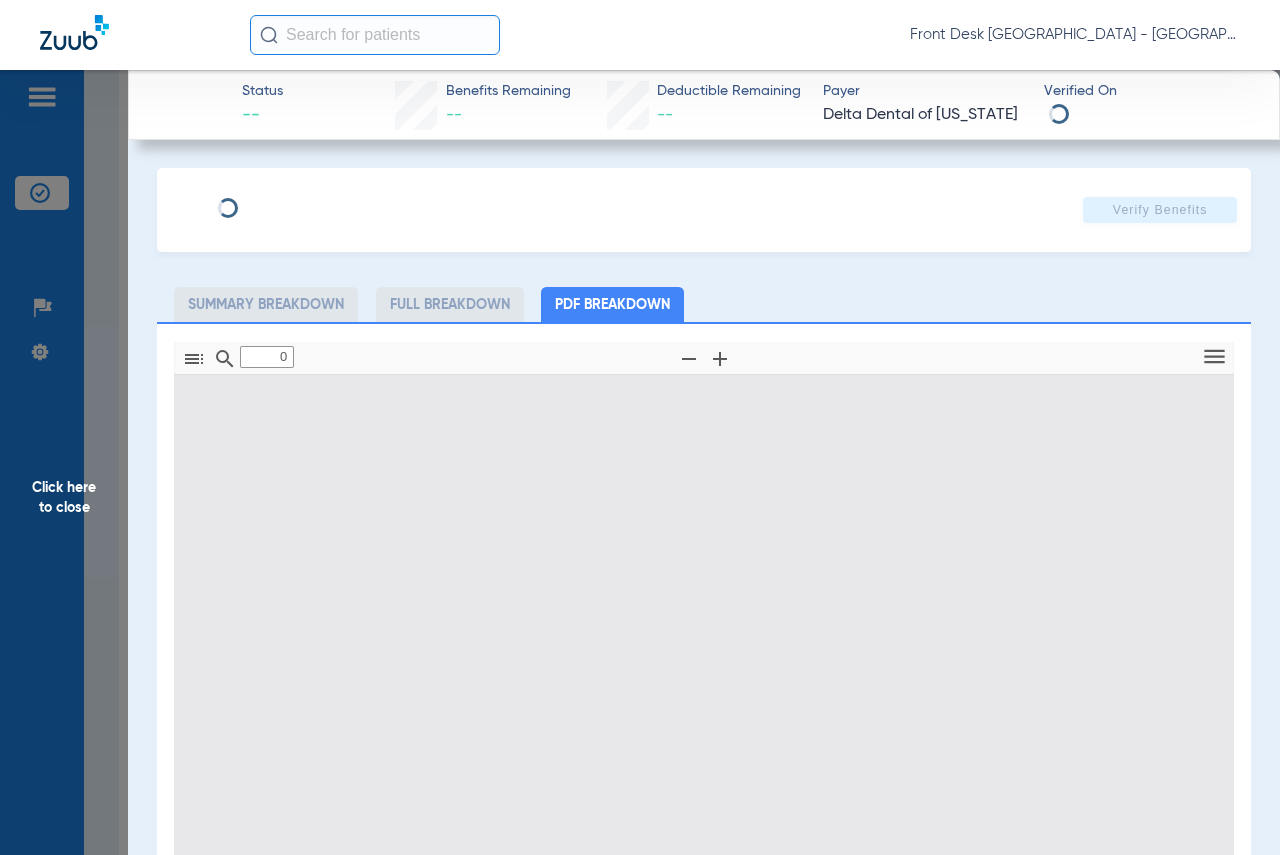 type on "1" 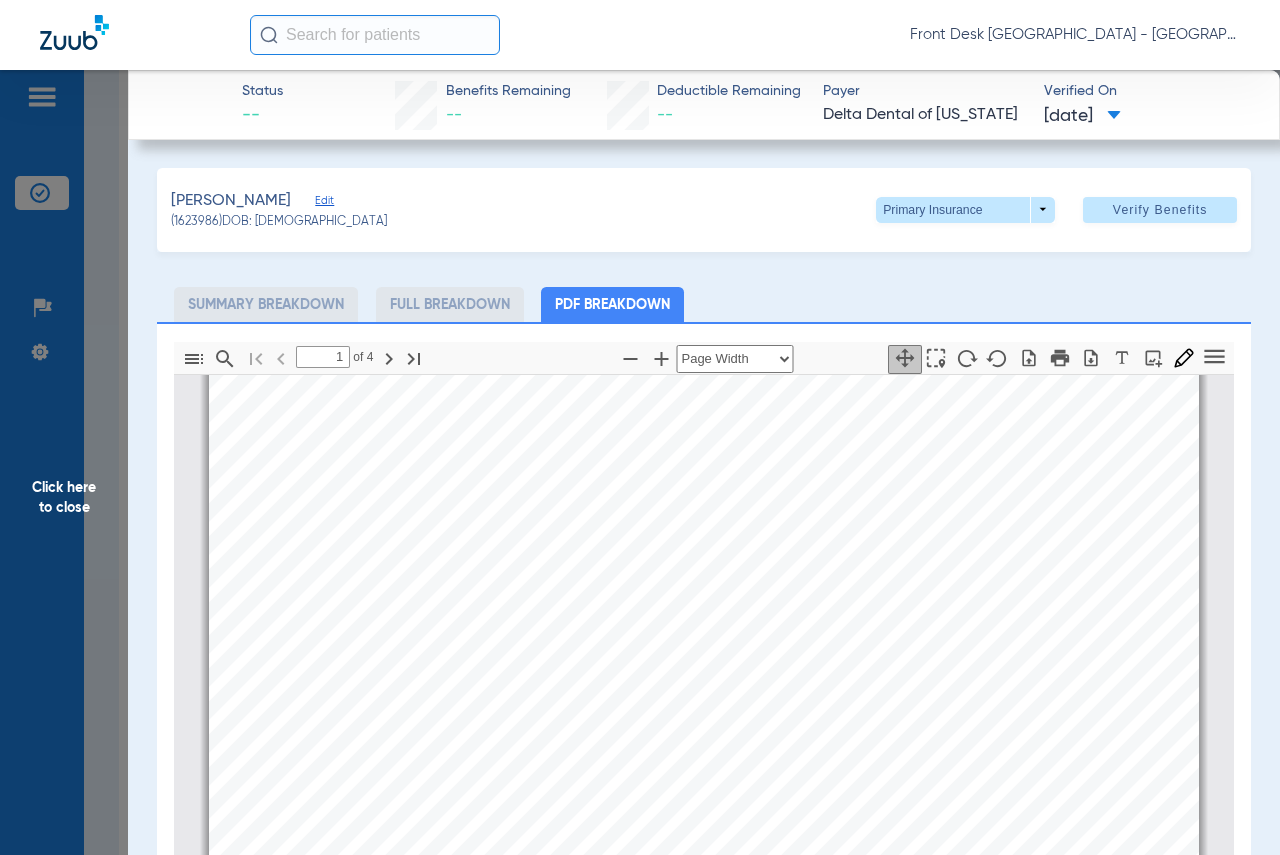 scroll, scrollTop: 510, scrollLeft: 0, axis: vertical 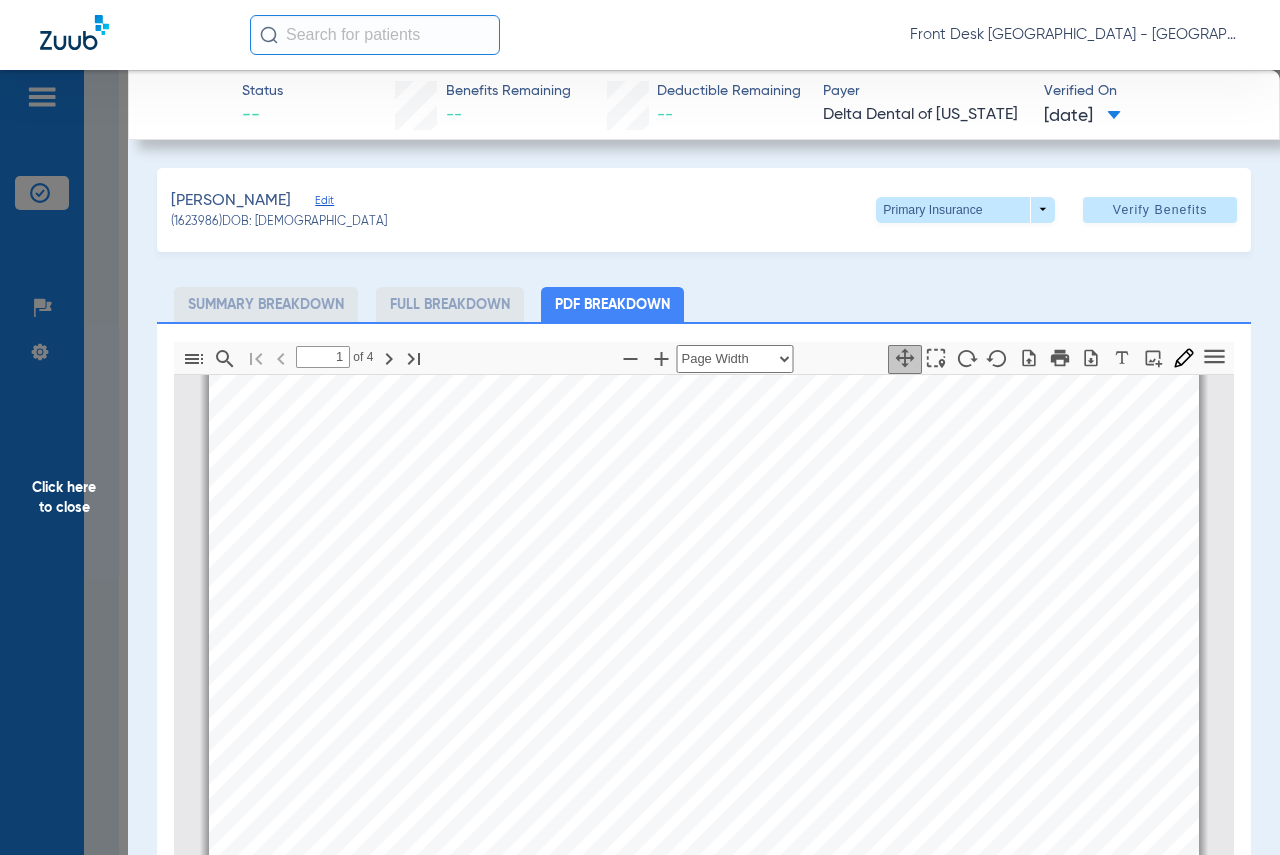 click on "Click here to close" 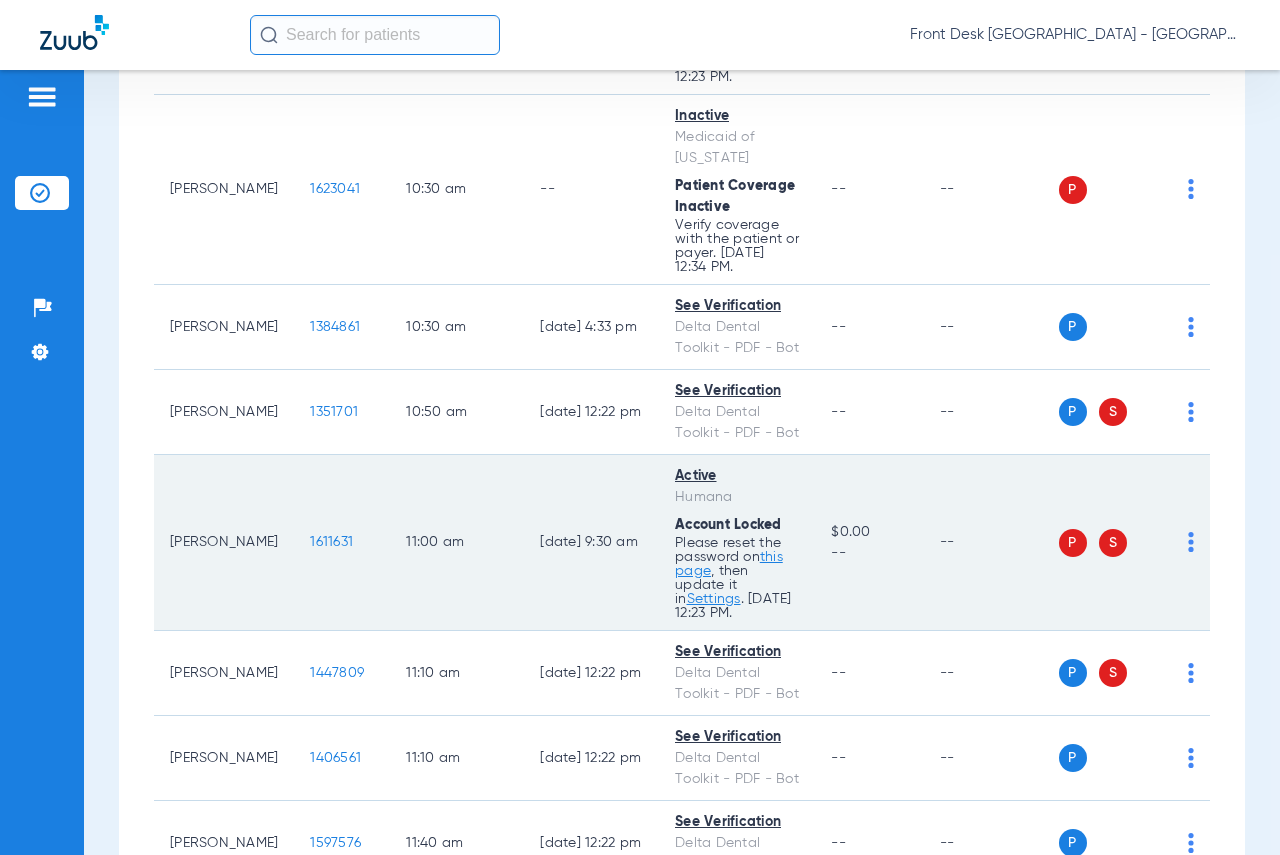 scroll, scrollTop: 1600, scrollLeft: 0, axis: vertical 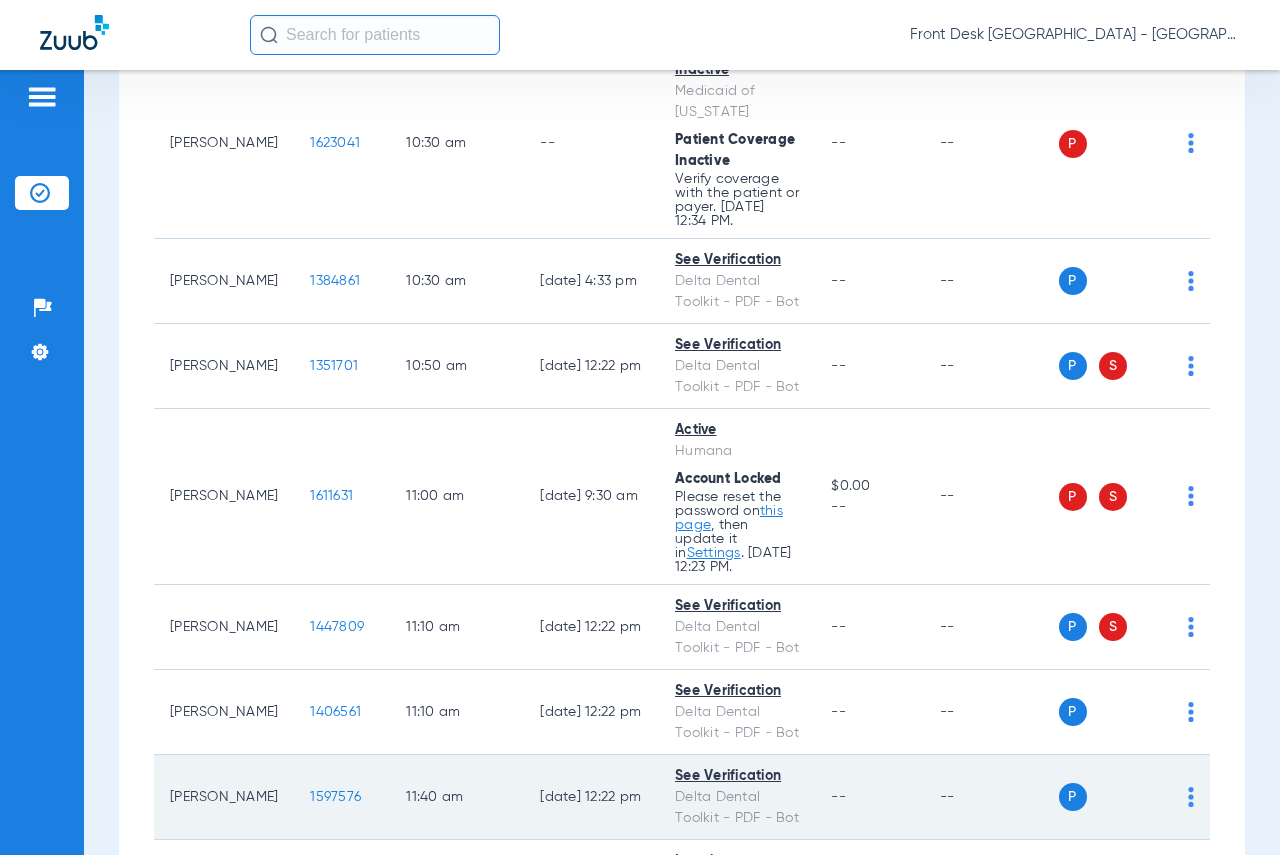 click on "1597576" 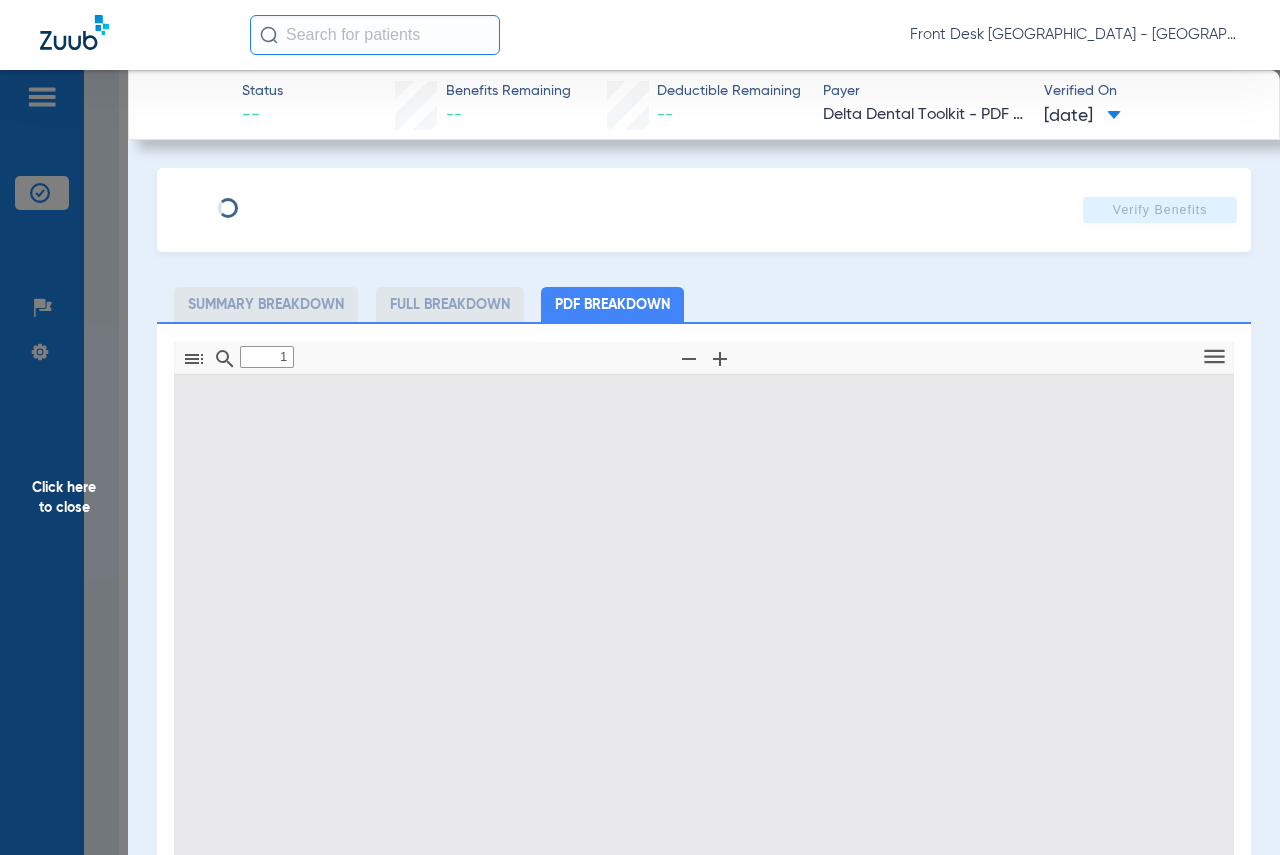 type on "0" 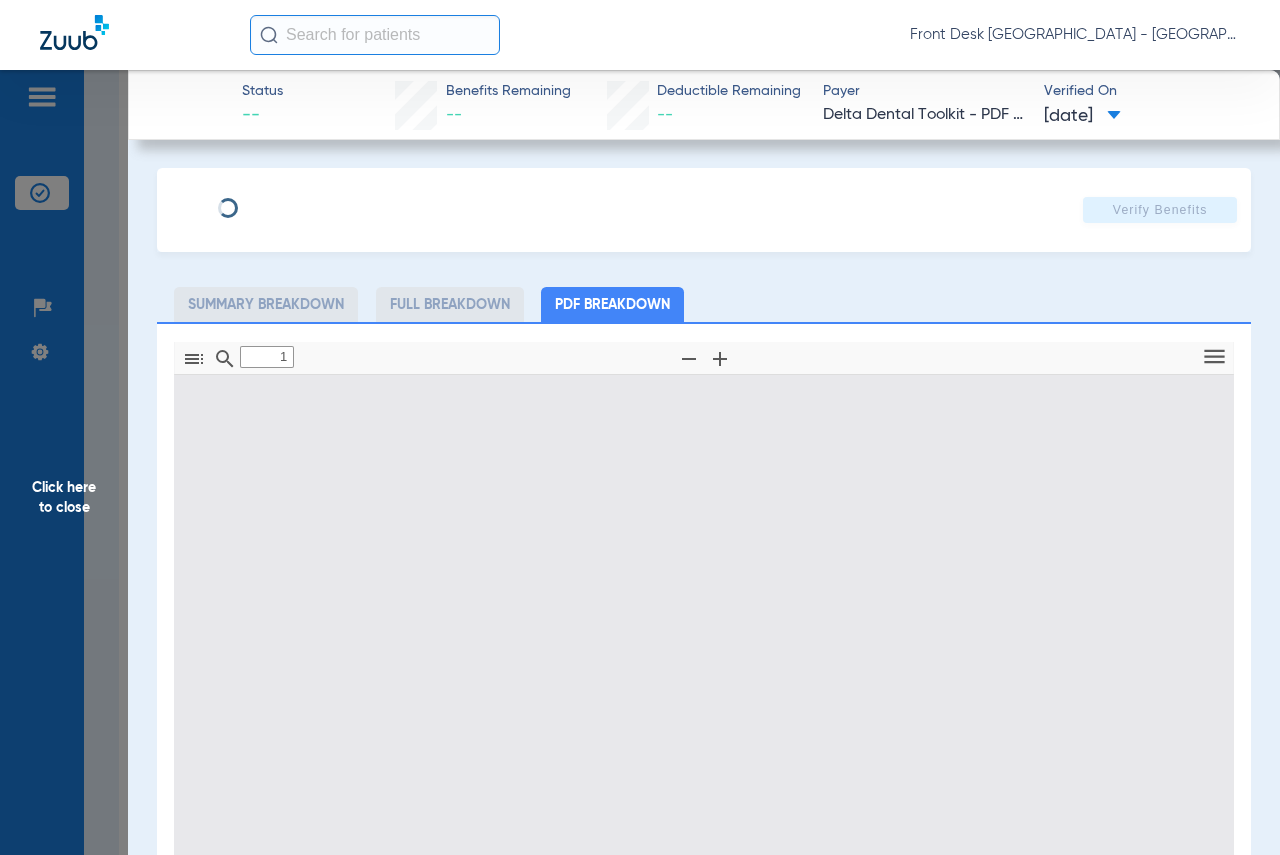 select on "page-width" 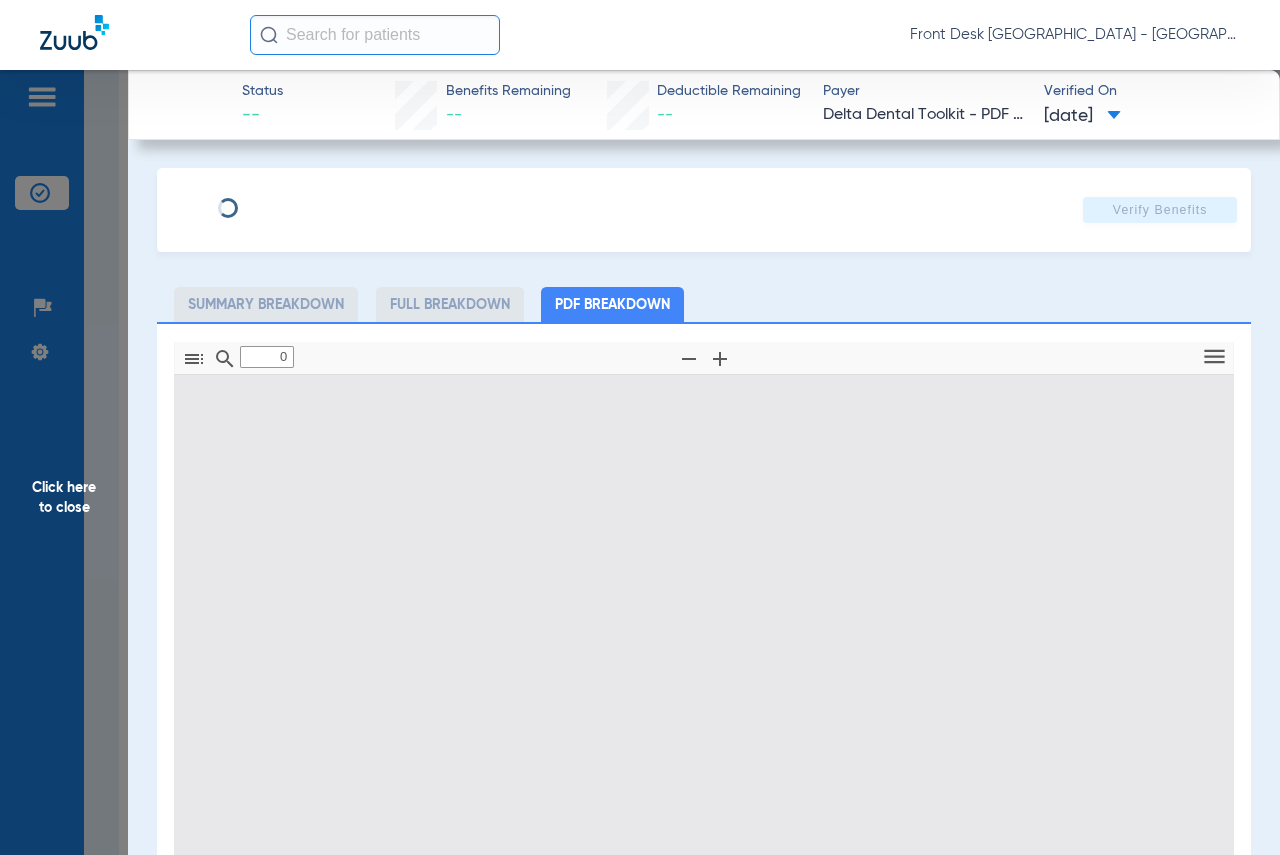 type on "1" 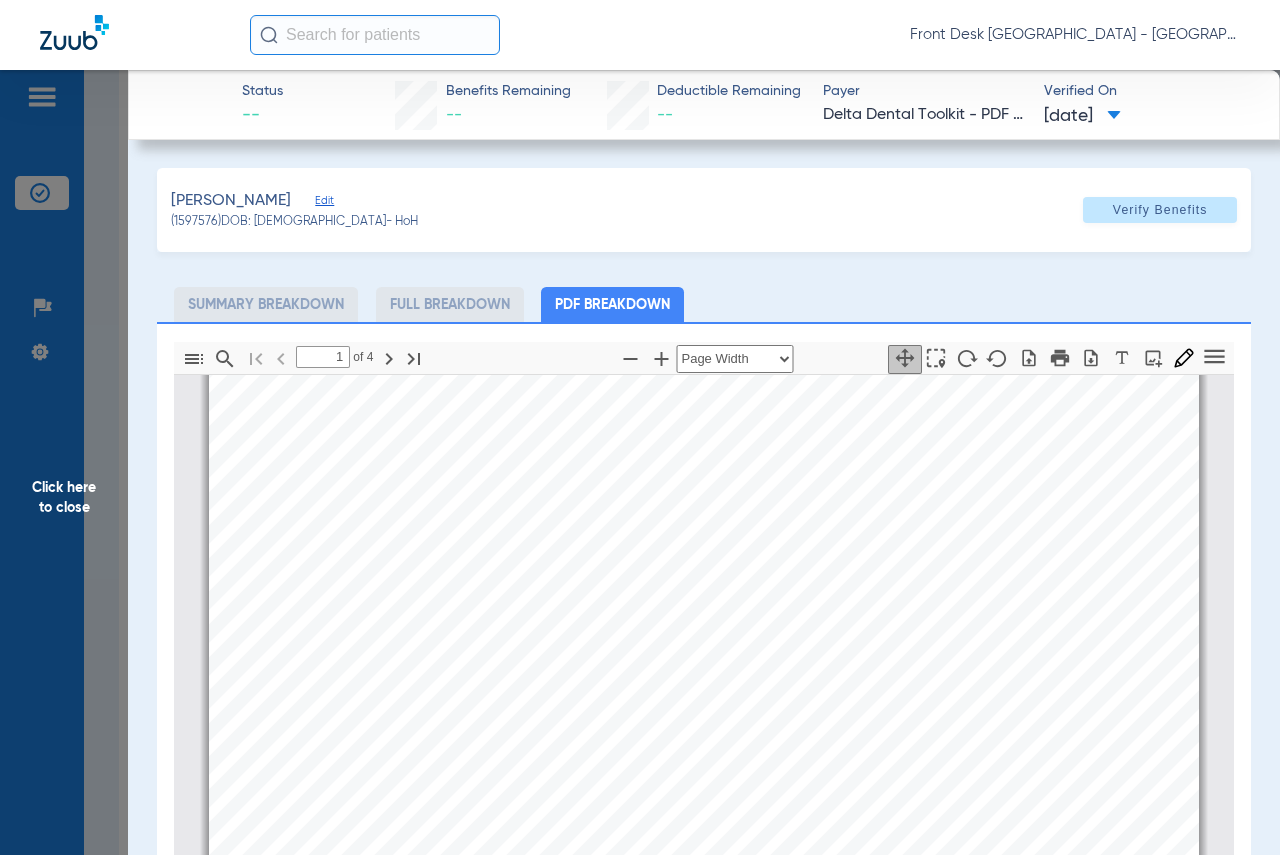 scroll, scrollTop: 110, scrollLeft: 0, axis: vertical 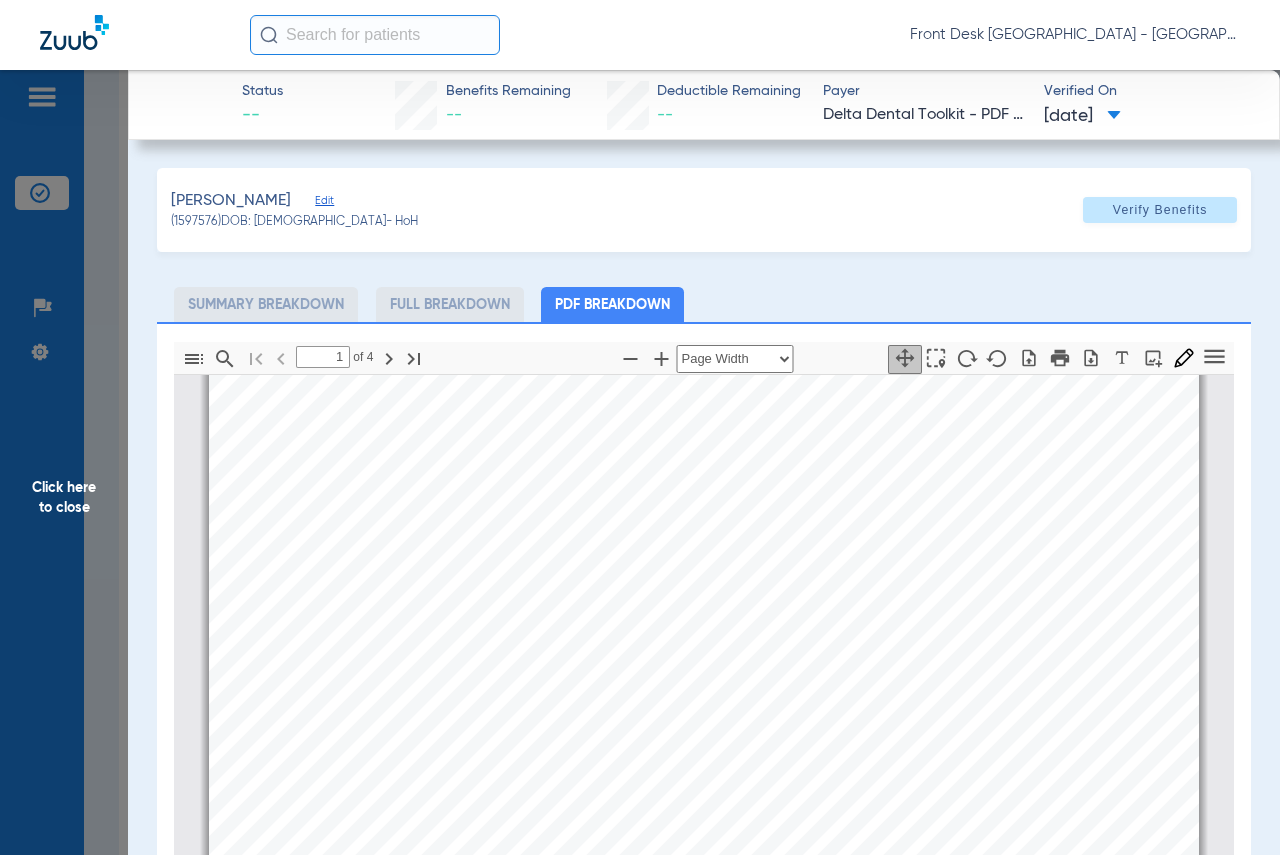 click on "[PERSON_NAME]   (1597576)   DOB: [DEMOGRAPHIC_DATA]   - HoH   Verify Benefits   Subscriber Information   First name  [PERSON_NAME]  Last name  [PERSON_NAME]  DOB  mm / dd / yyyy [DATE]  Member ID  0094394372  Group ID (optional)  424800001  Insurance Payer   Insurance
Delta Dental Toolkit - Pdf - Bot  Provider   Dentist
[PERSON_NAME]  1104493667  Summary Breakdown   Full Breakdown   PDF Breakdown  Thumbnails Document Outline Attachments Layers Current Outline Item         1 of ⁨4⁩ Automatic Zoom Actual Size Page Fit Page Width ⁨50⁩% ⁨100⁩% ⁨125⁩% ⁨150⁩% ⁨200⁩% ⁨300⁩% ⁨400⁩% ⁨0⁩%       Highlight         Add image              Tools Highlight color Thickness Color #000000 Size Color #000000 Thickness Opacity Presentation Mode Open Print Save Go to First Page Previous Next Go to Last Page Rotate Clockwise Rotate Counterclockwise Text Selection Tool   Hand Tool     Find Zoom Out Zoom In No Spreads Odd Spreads Even Spreads Page Scrolling Vertical Scrolling     Horizontal Scrolling" 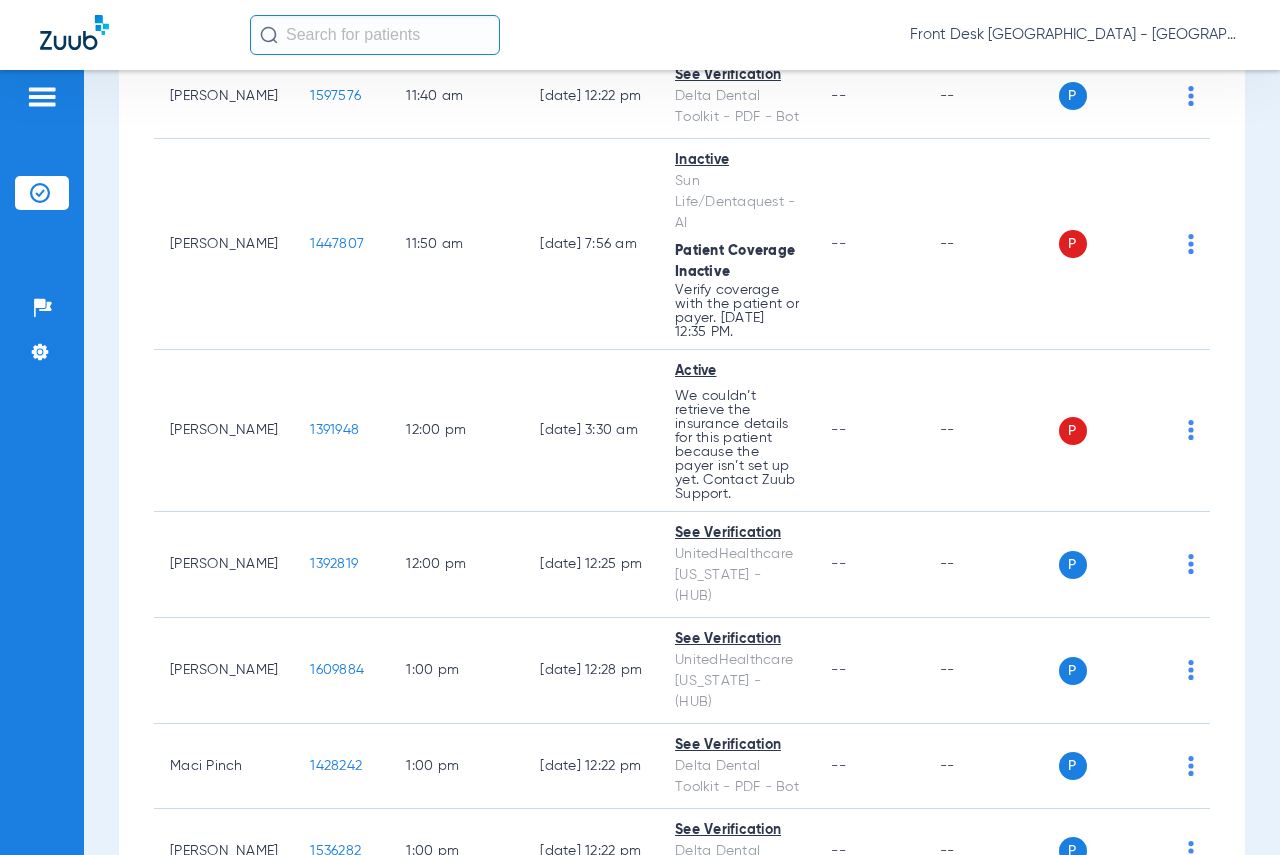 scroll, scrollTop: 2400, scrollLeft: 0, axis: vertical 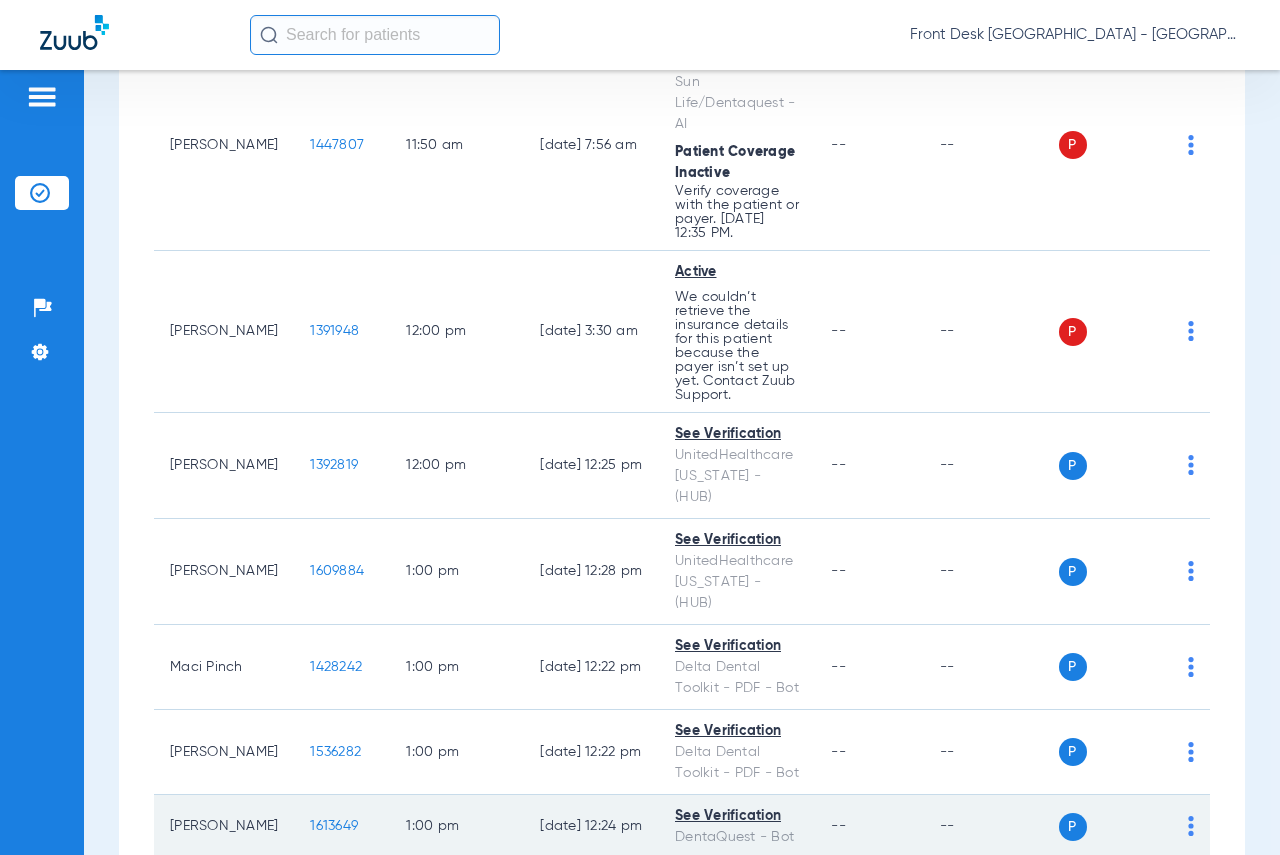 click on "1613649" 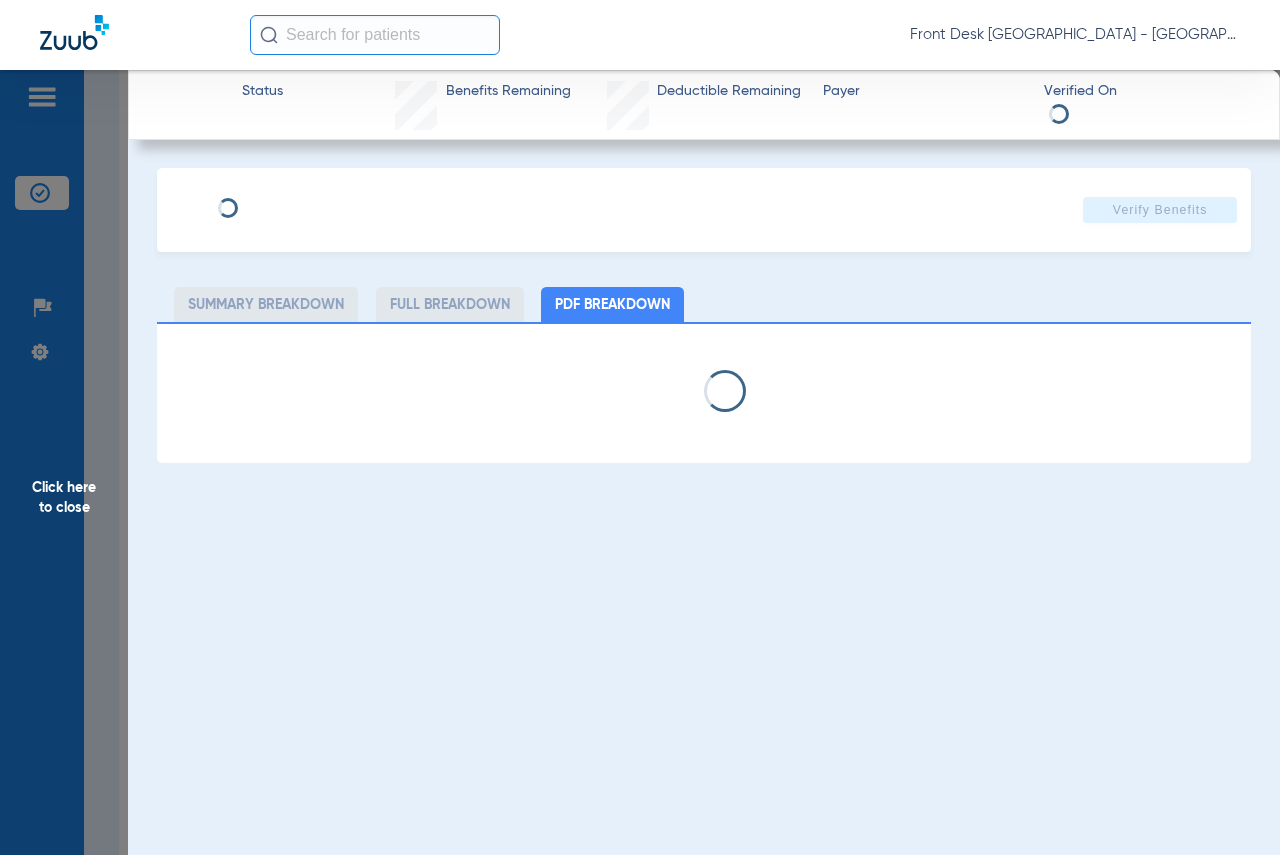 select on "page-width" 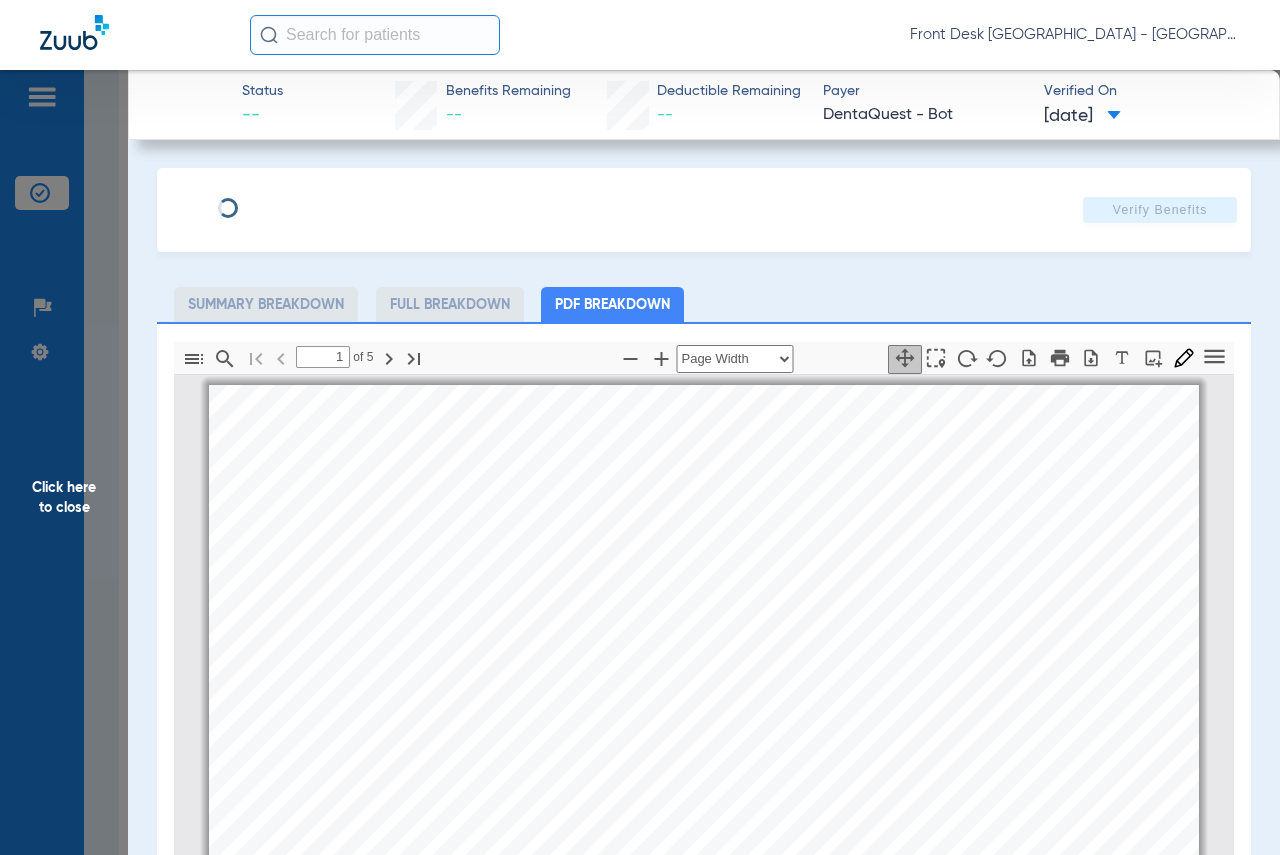 scroll, scrollTop: 10, scrollLeft: 0, axis: vertical 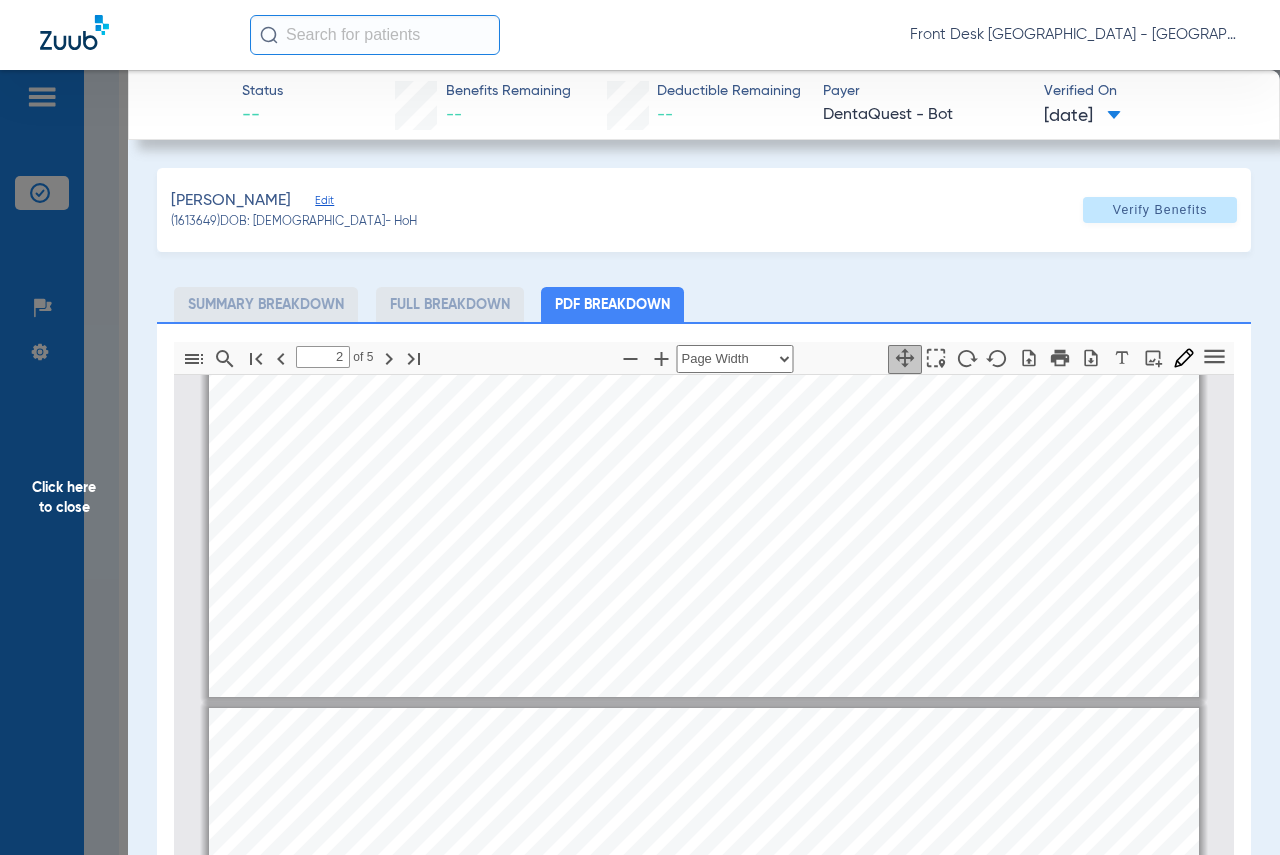 type on "1" 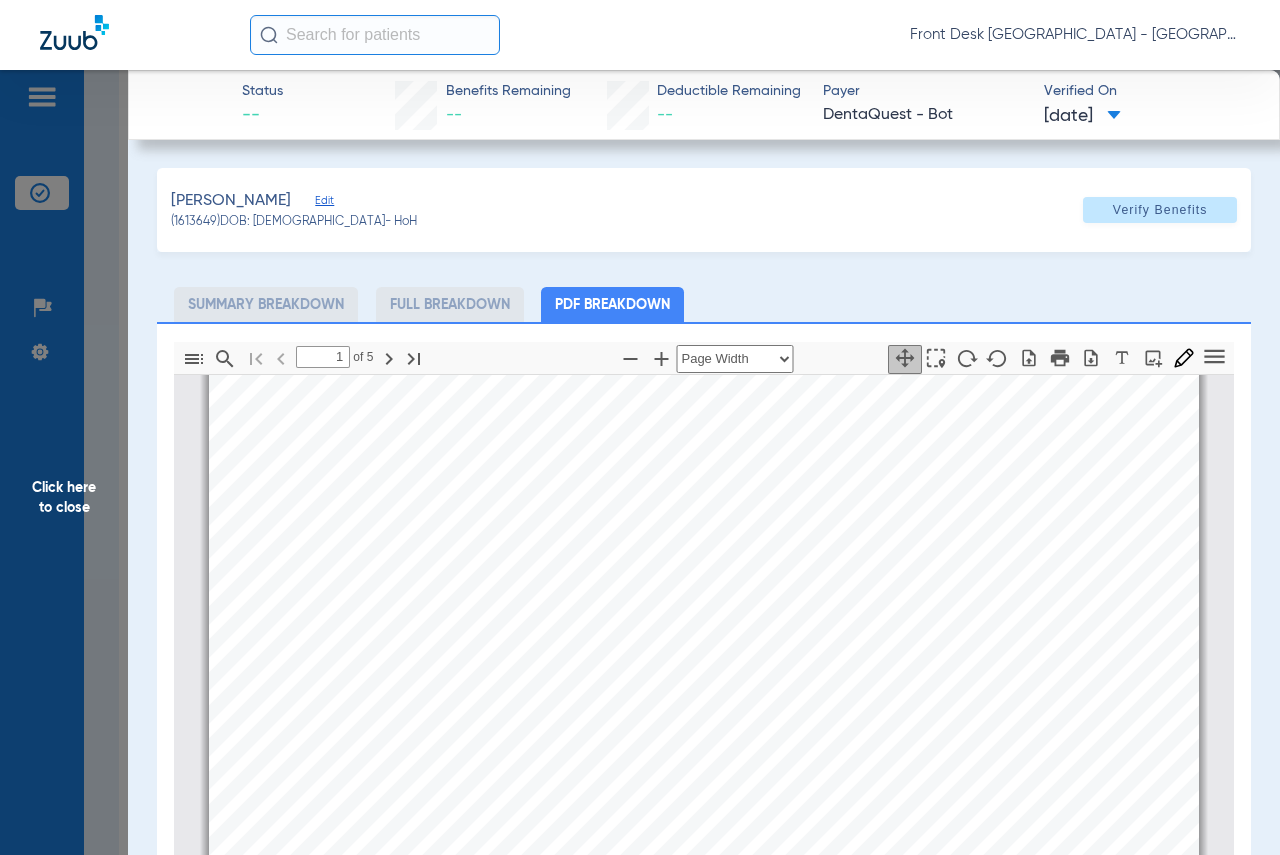 scroll, scrollTop: 0, scrollLeft: 0, axis: both 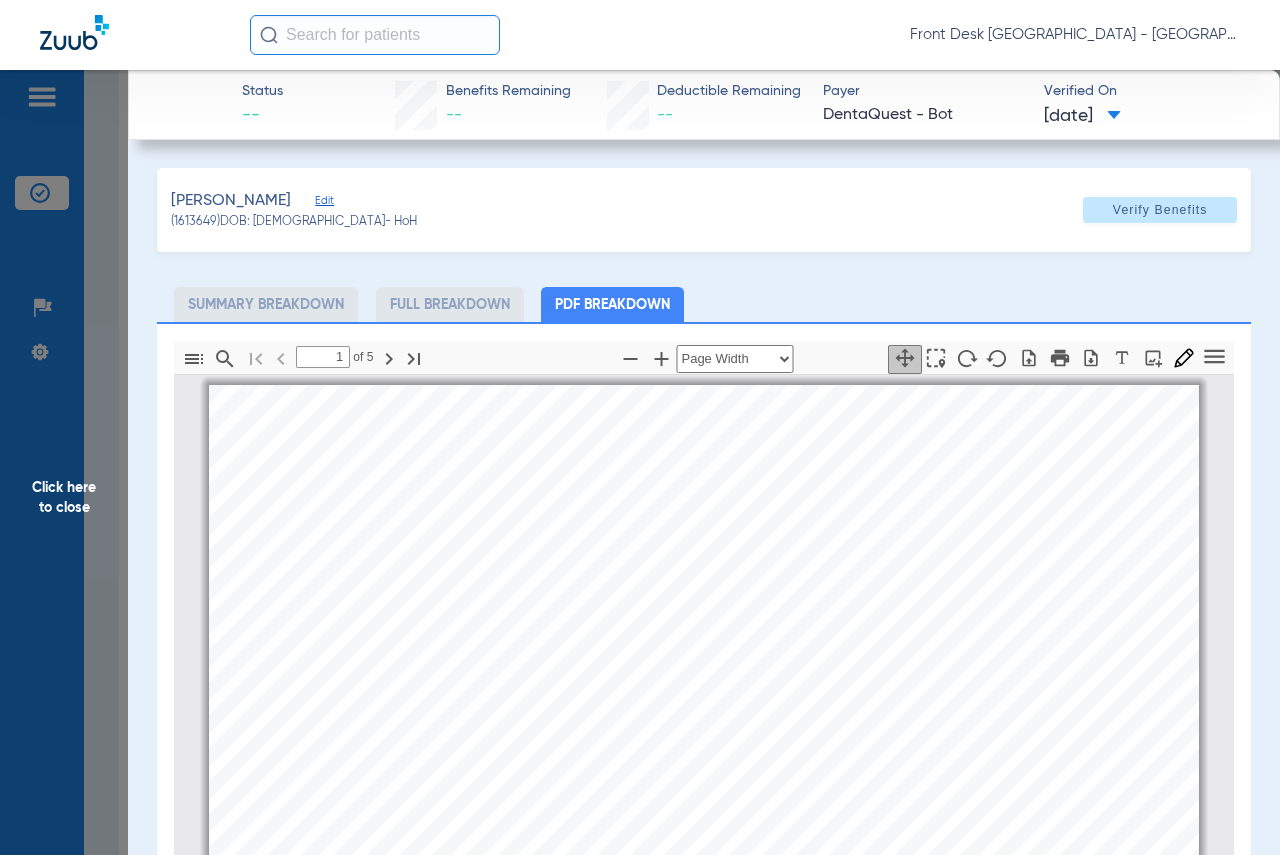 drag, startPoint x: 1027, startPoint y: 203, endPoint x: 997, endPoint y: 194, distance: 31.320919 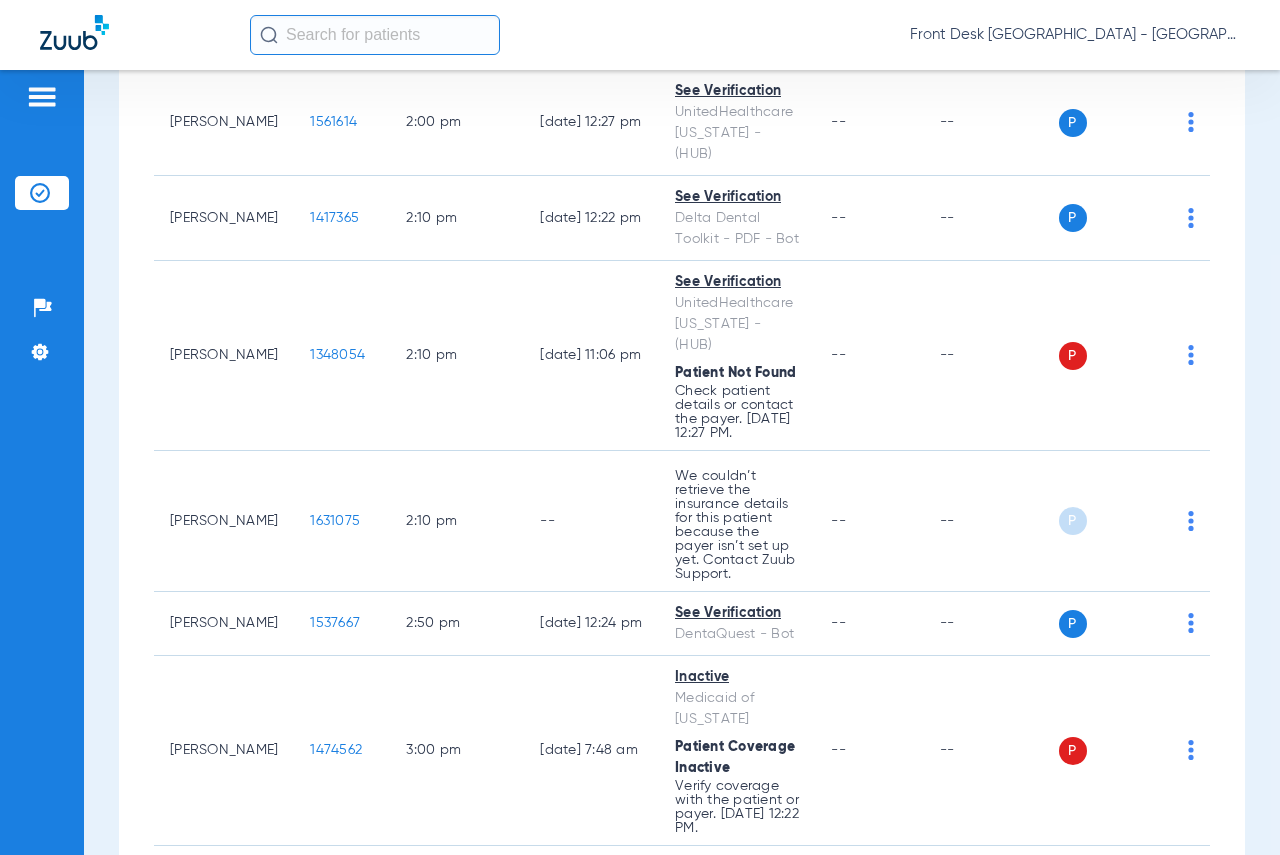 scroll, scrollTop: 3500, scrollLeft: 0, axis: vertical 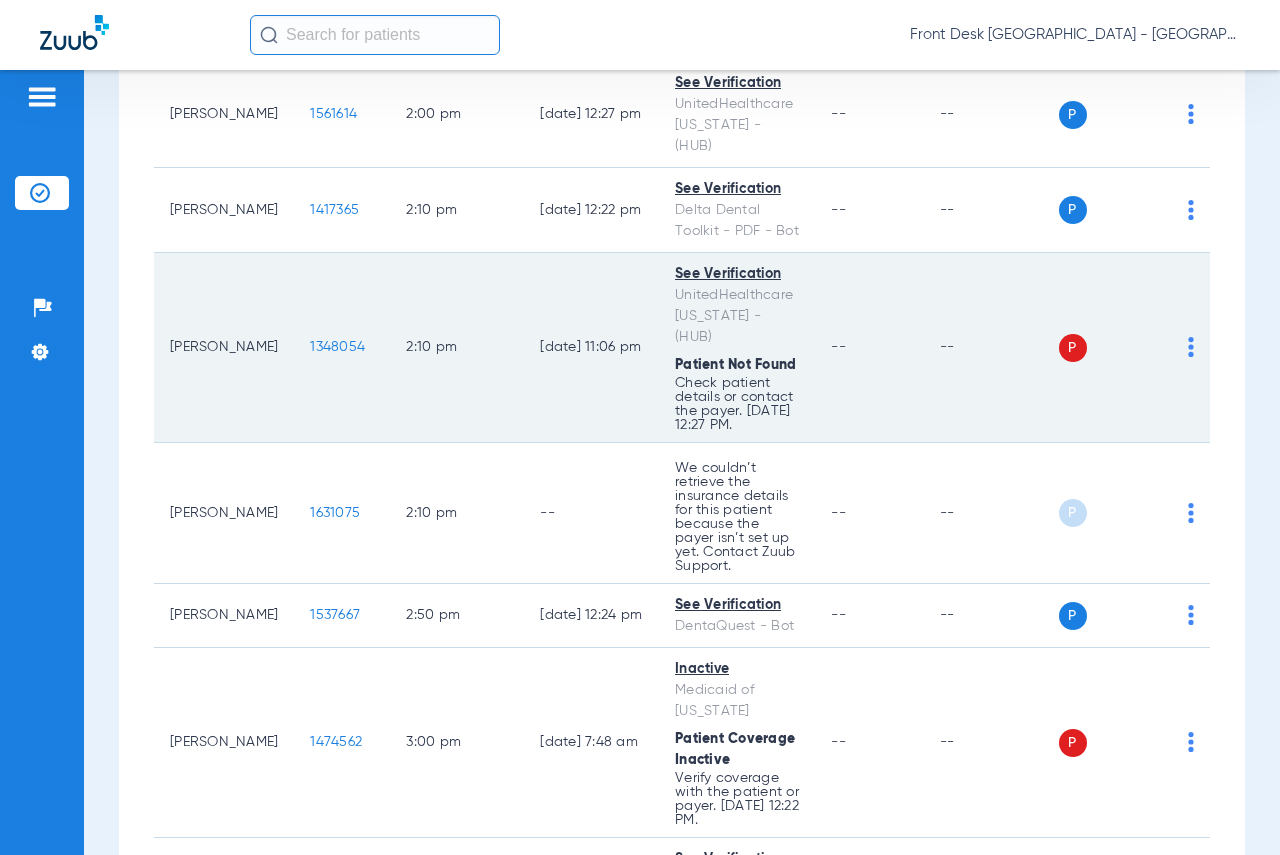 click on "--" 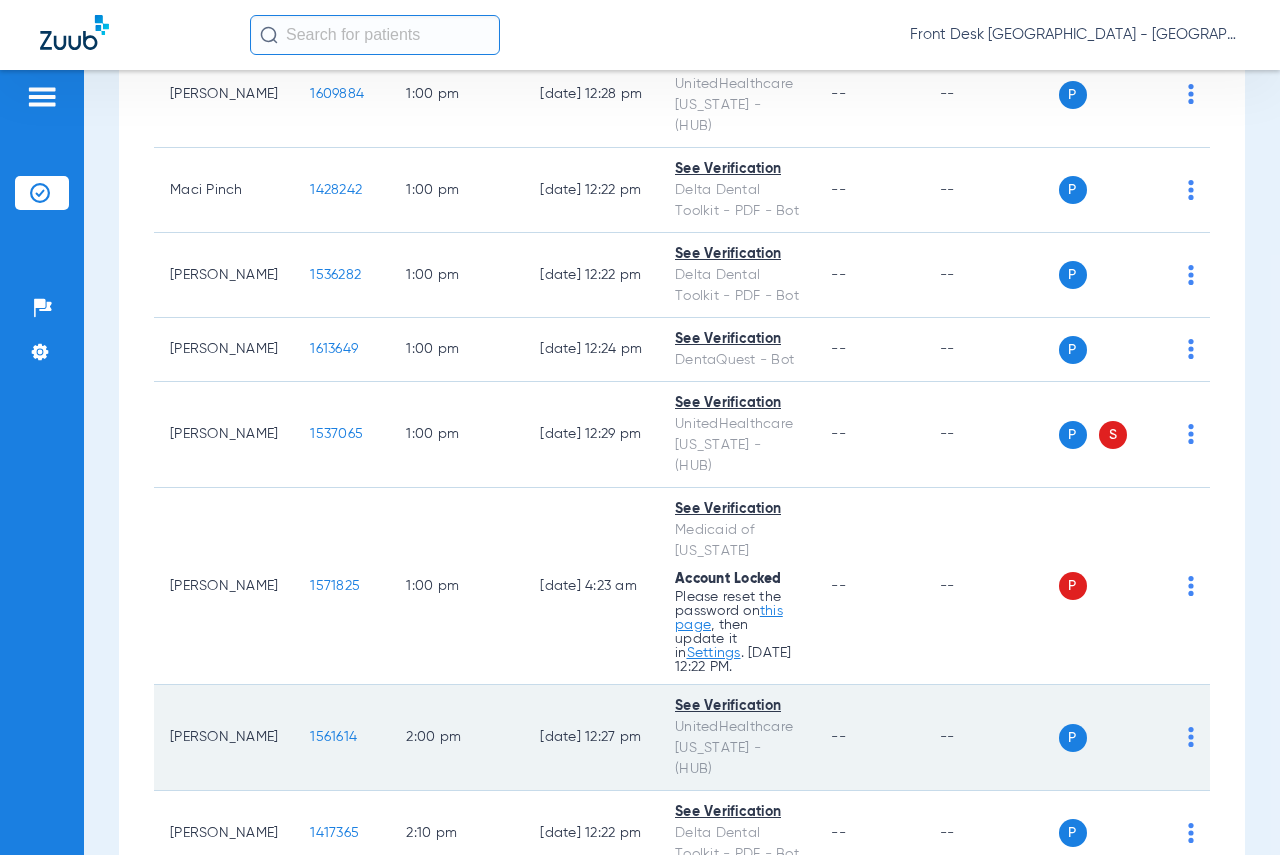 scroll, scrollTop: 2777, scrollLeft: 0, axis: vertical 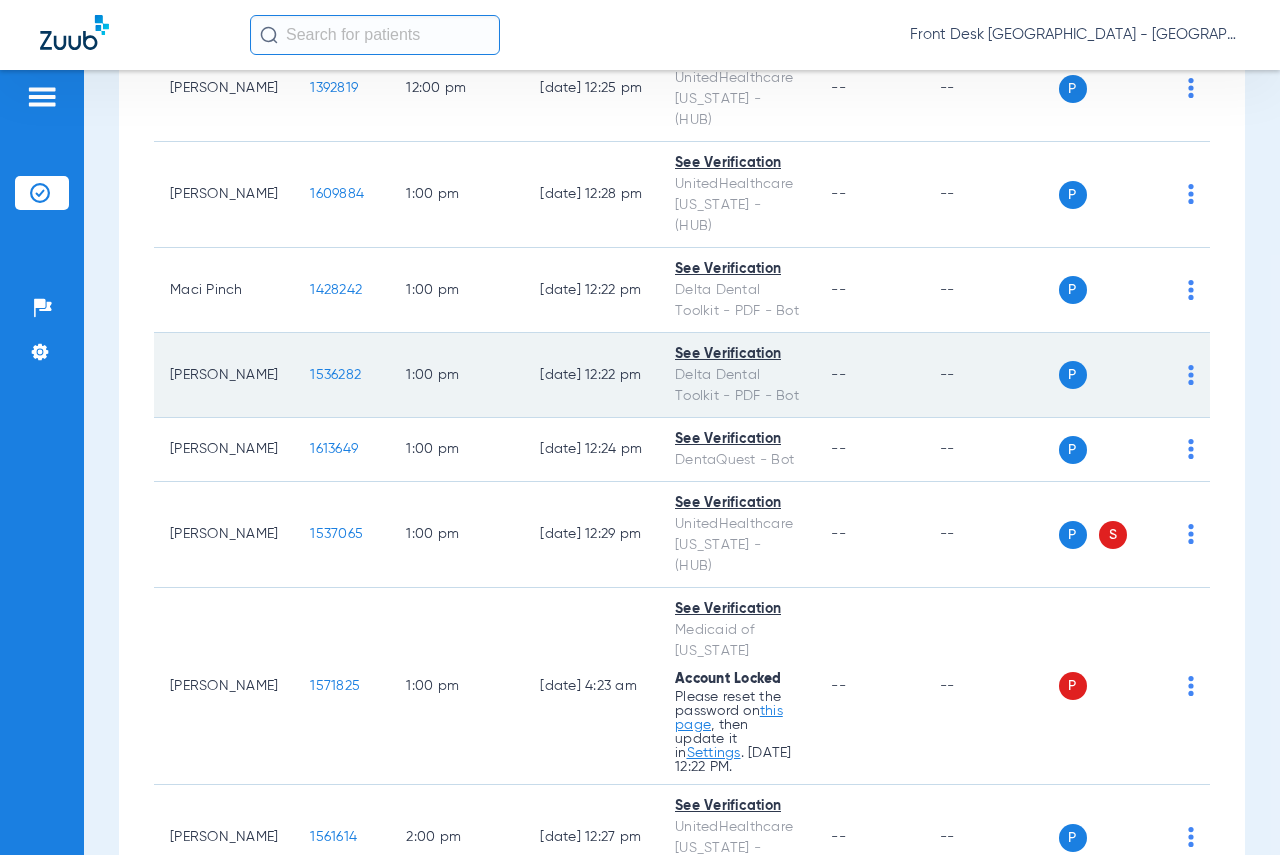 click on "1536282" 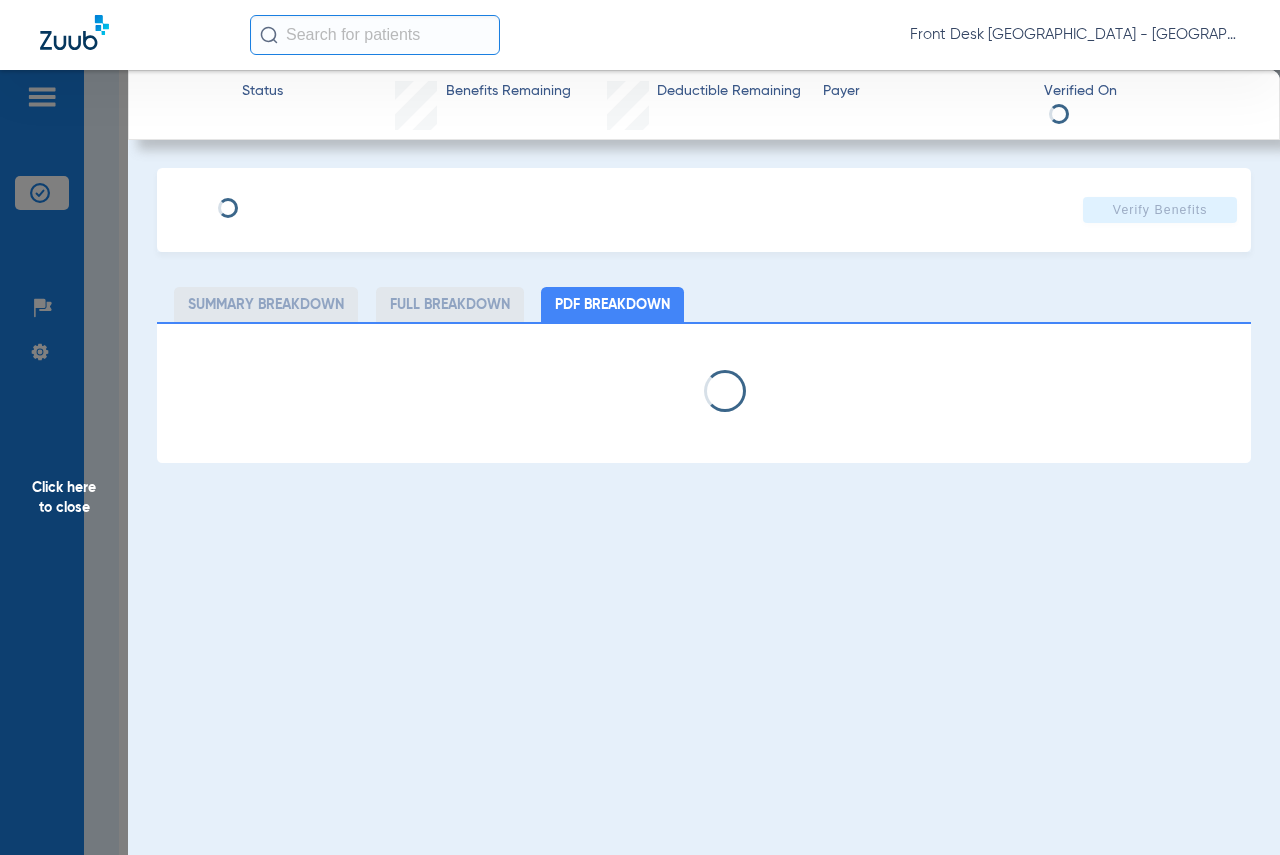 select on "page-width" 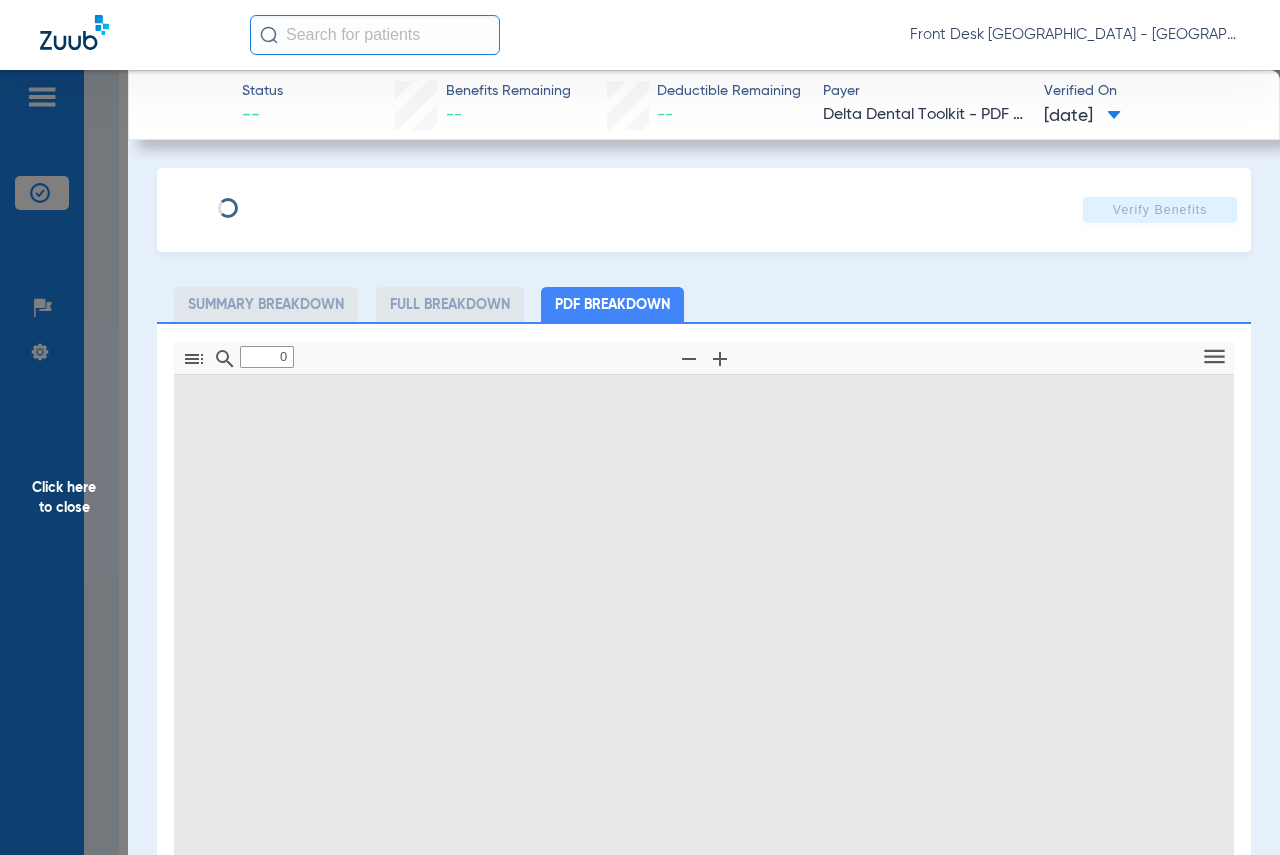 type on "1" 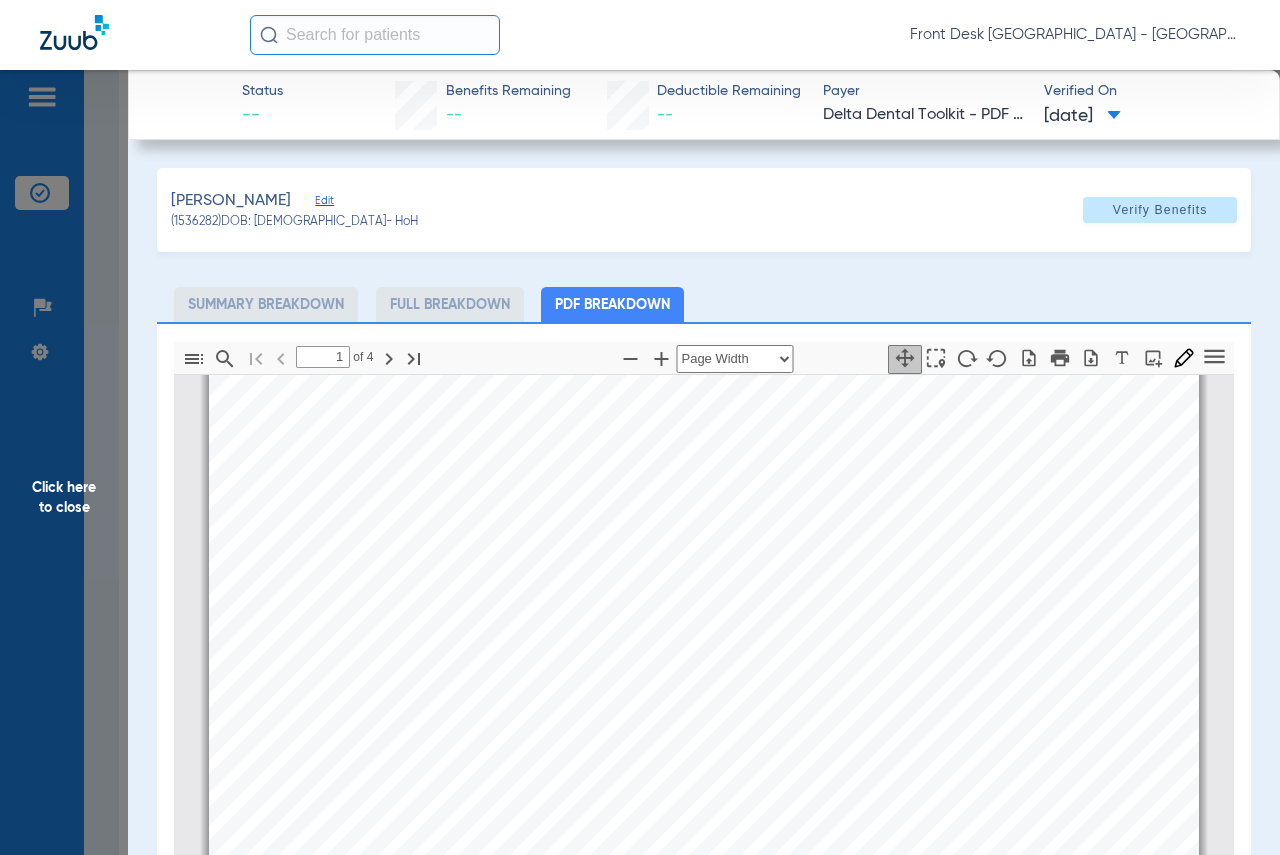 scroll, scrollTop: 210, scrollLeft: 0, axis: vertical 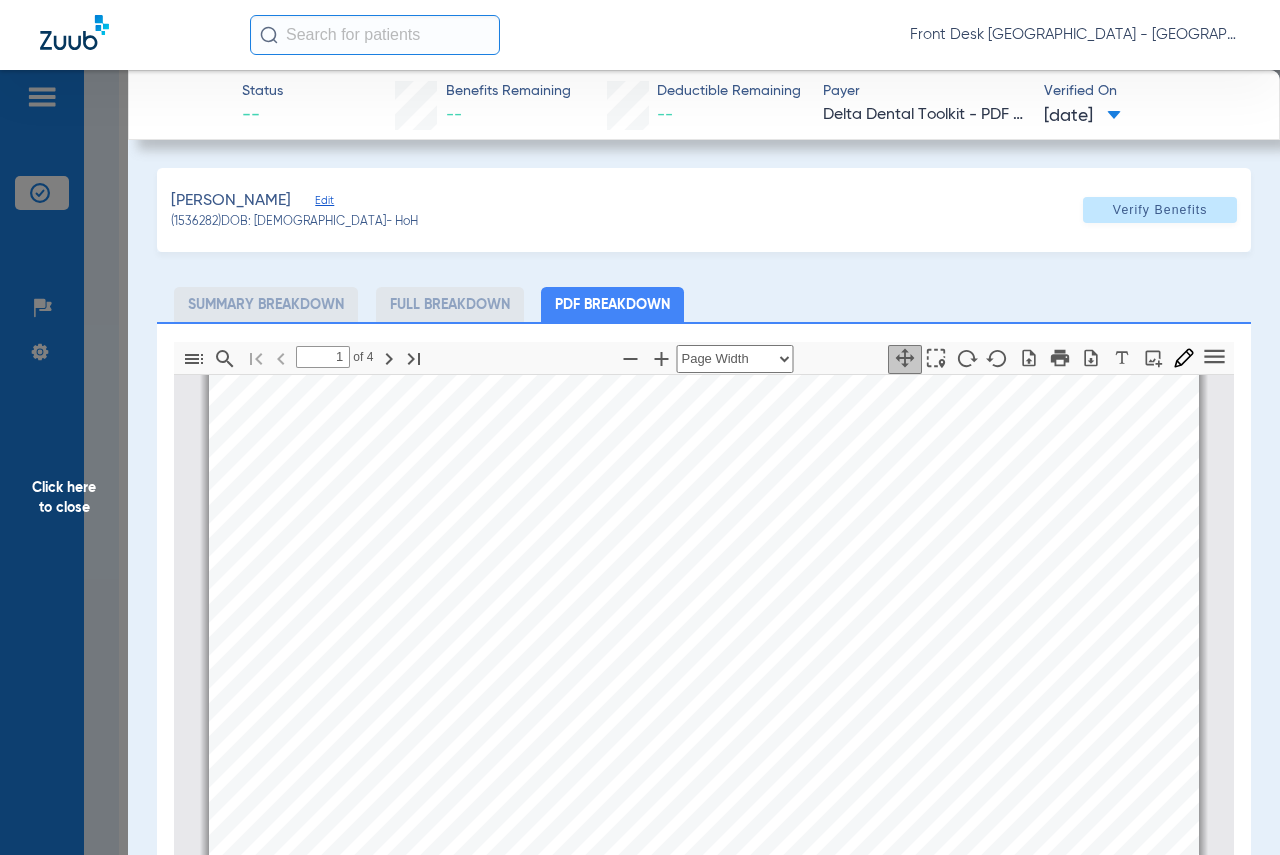 click on "Click here to close" 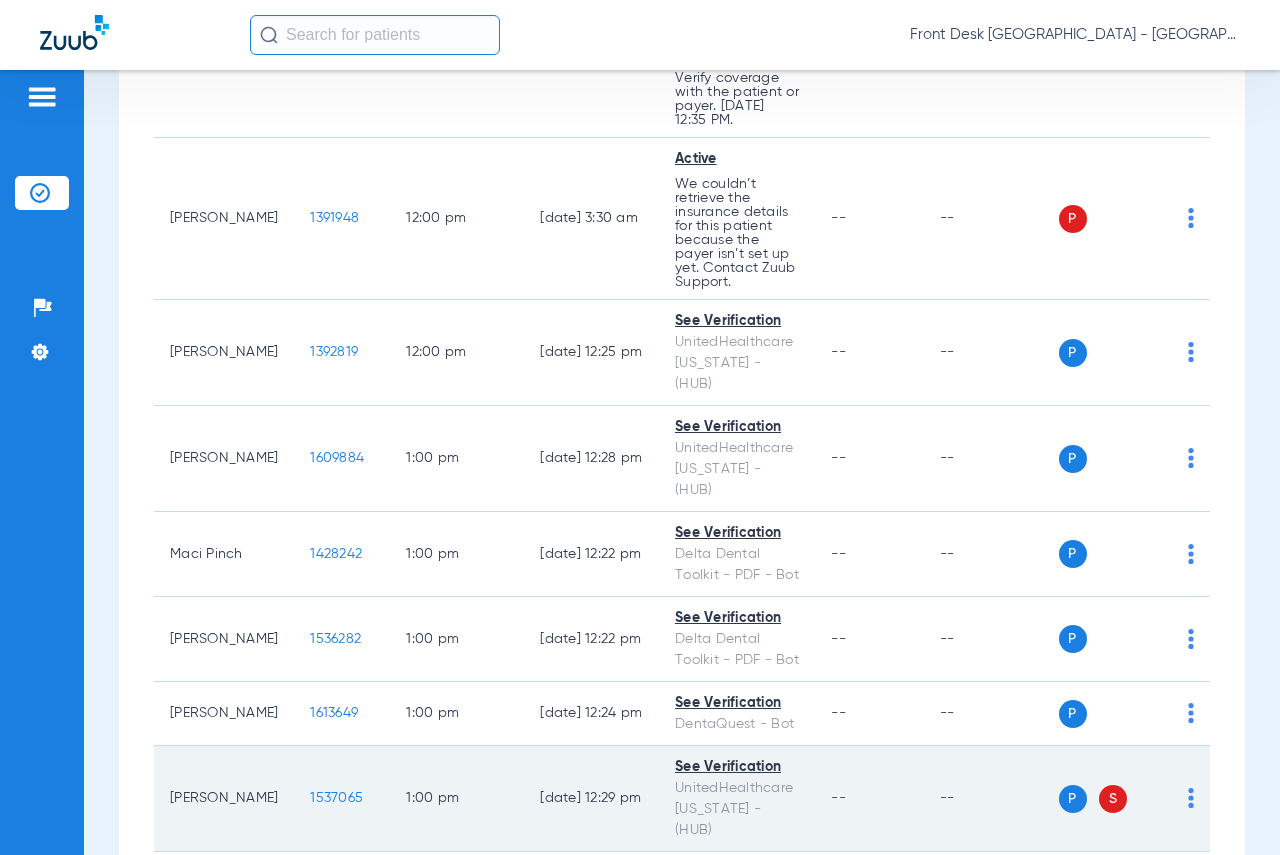 scroll, scrollTop: 2477, scrollLeft: 0, axis: vertical 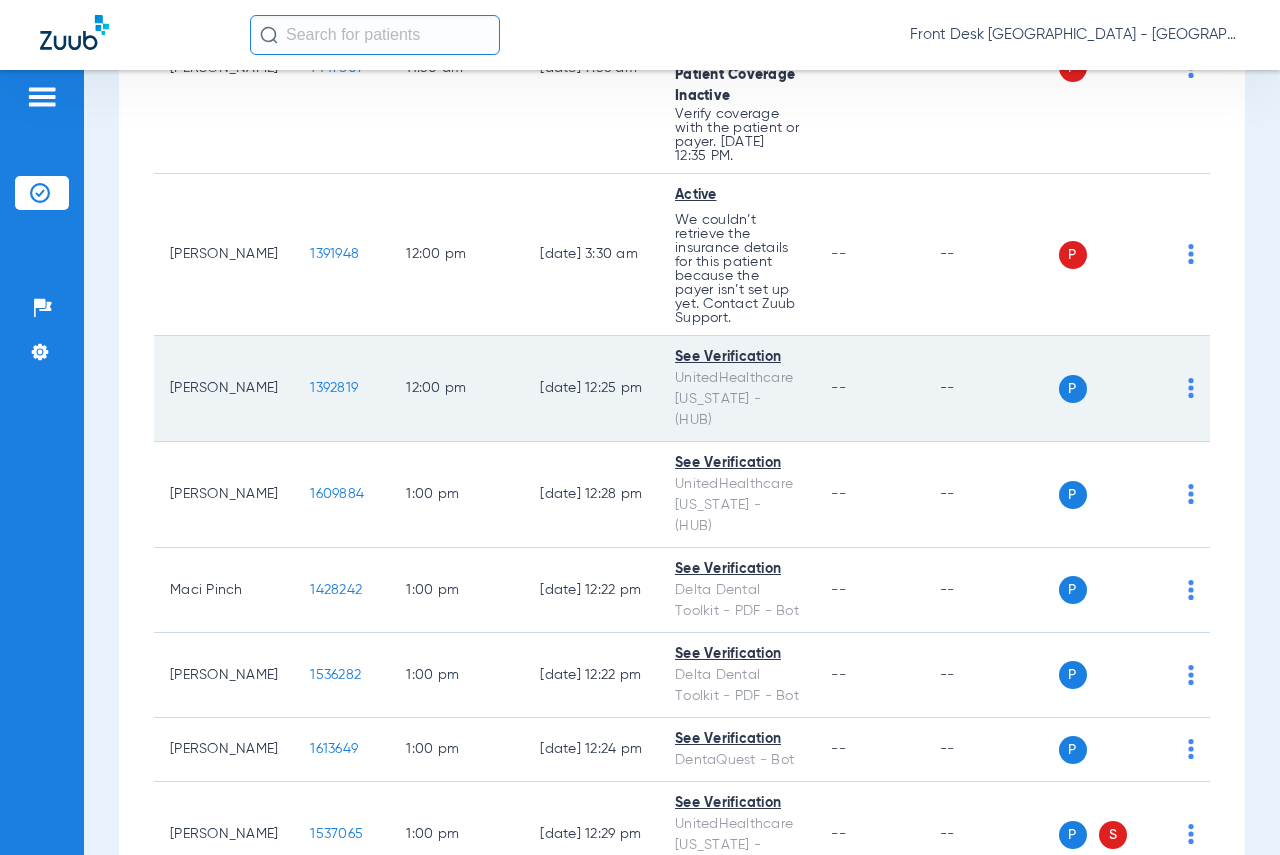 click on "1392819" 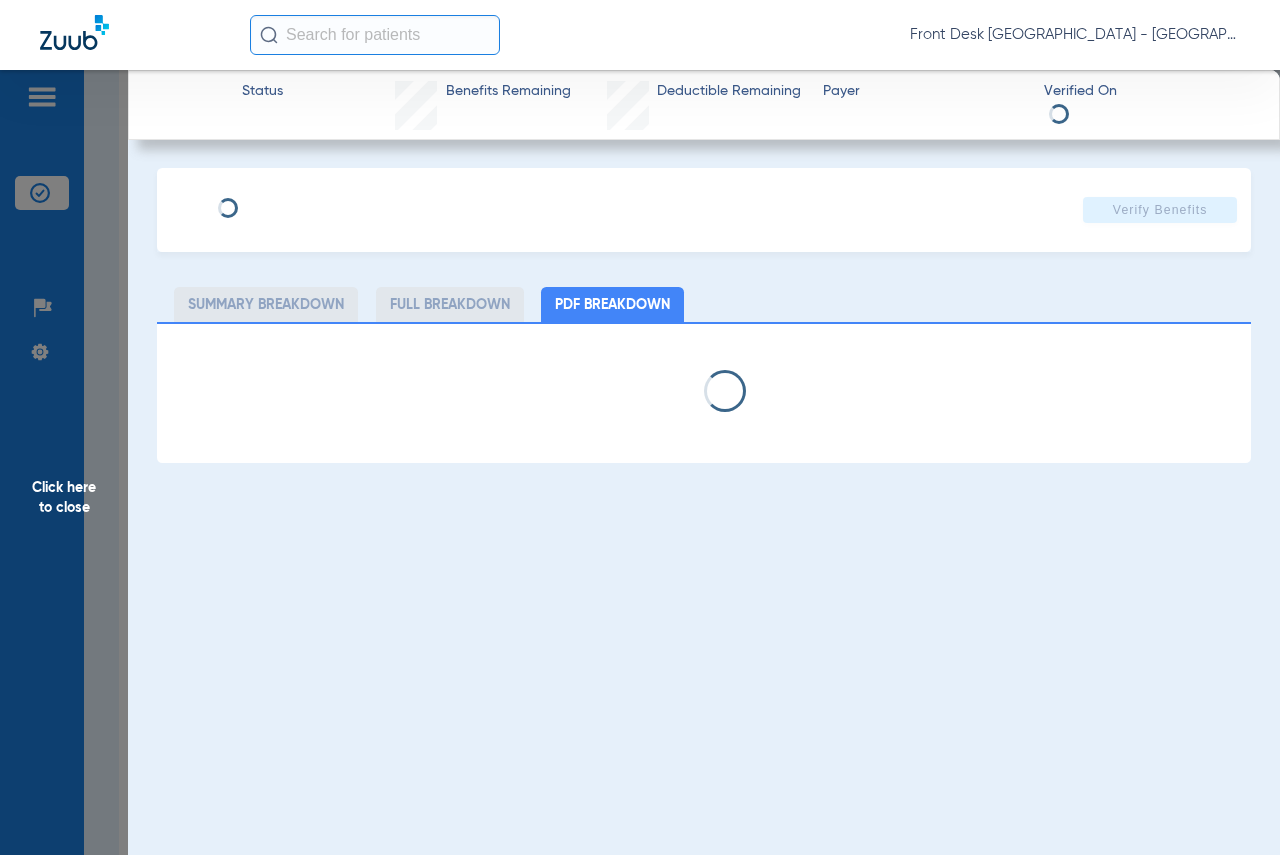 select on "page-width" 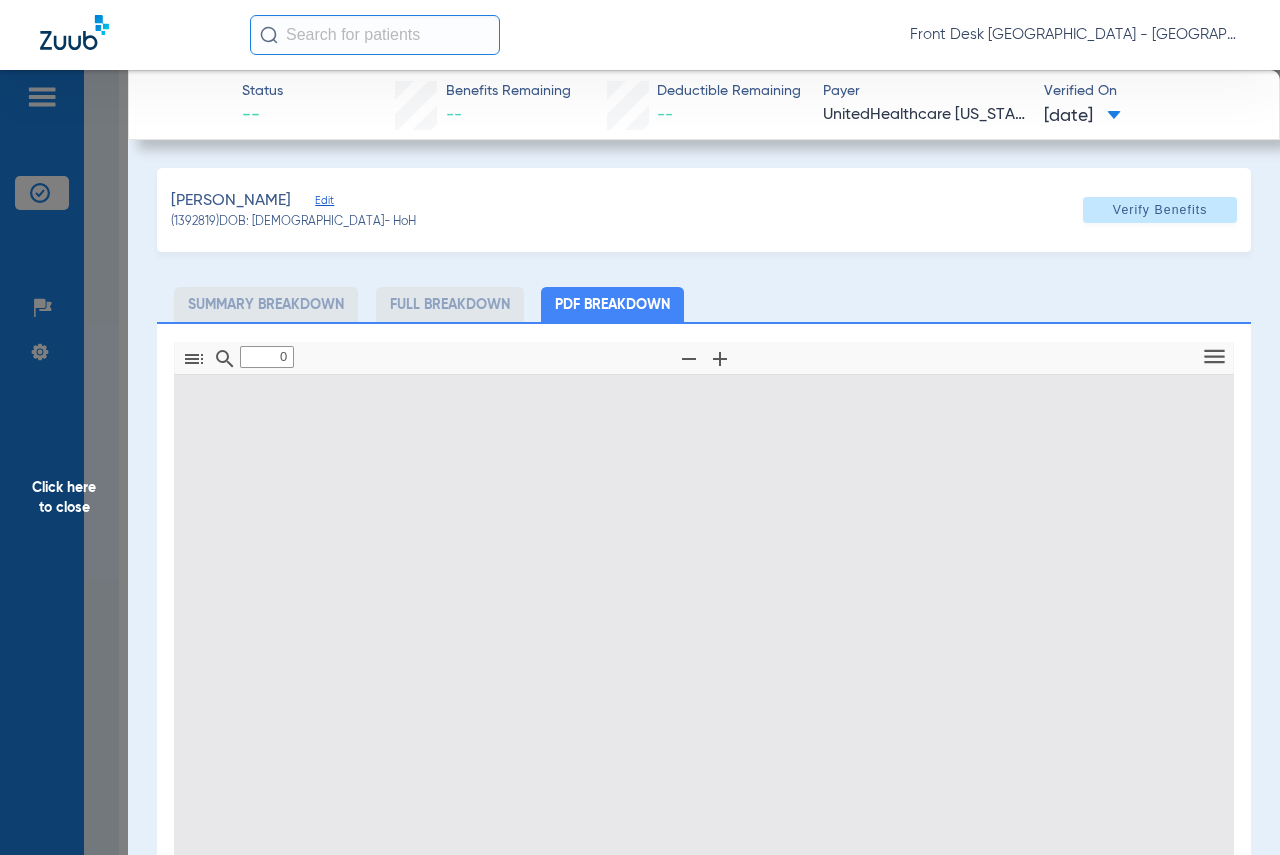type on "1" 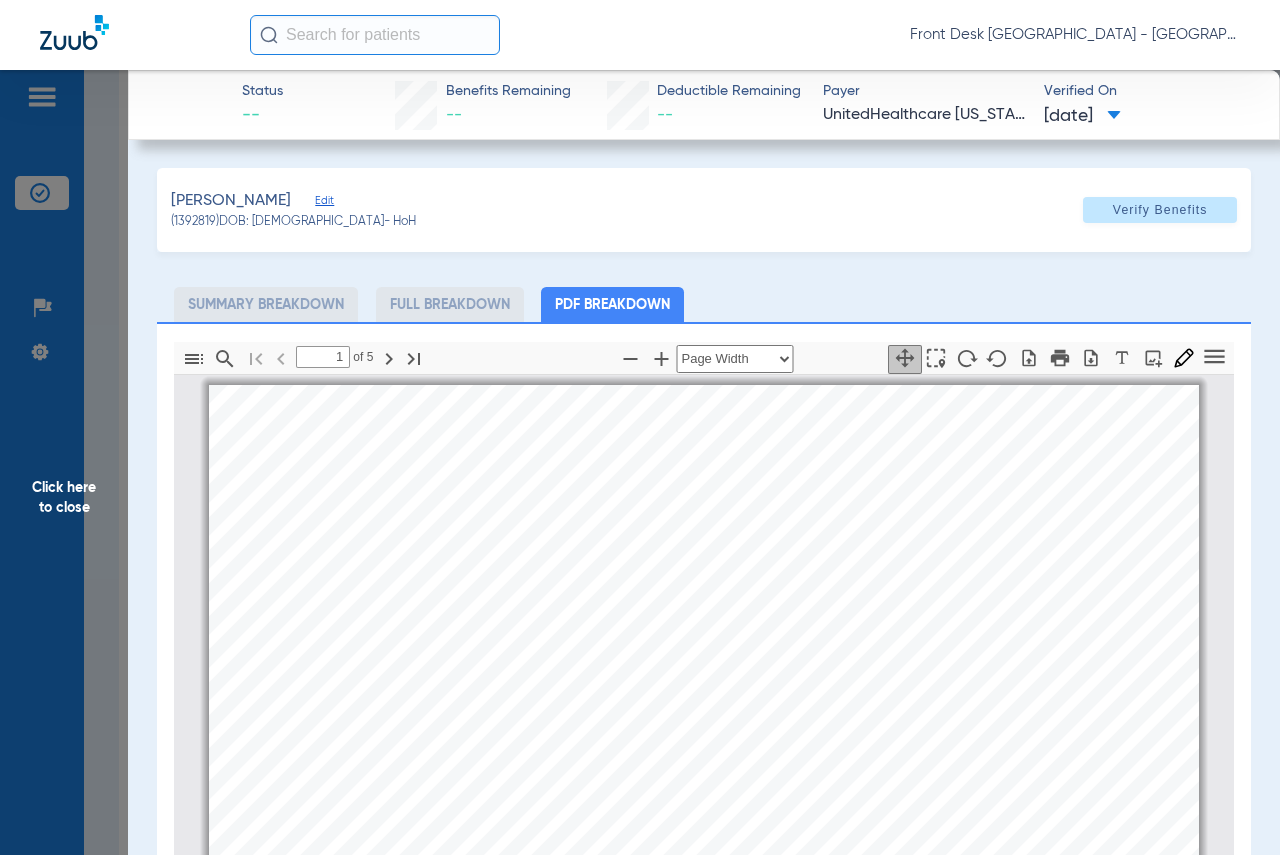 scroll, scrollTop: 10, scrollLeft: 0, axis: vertical 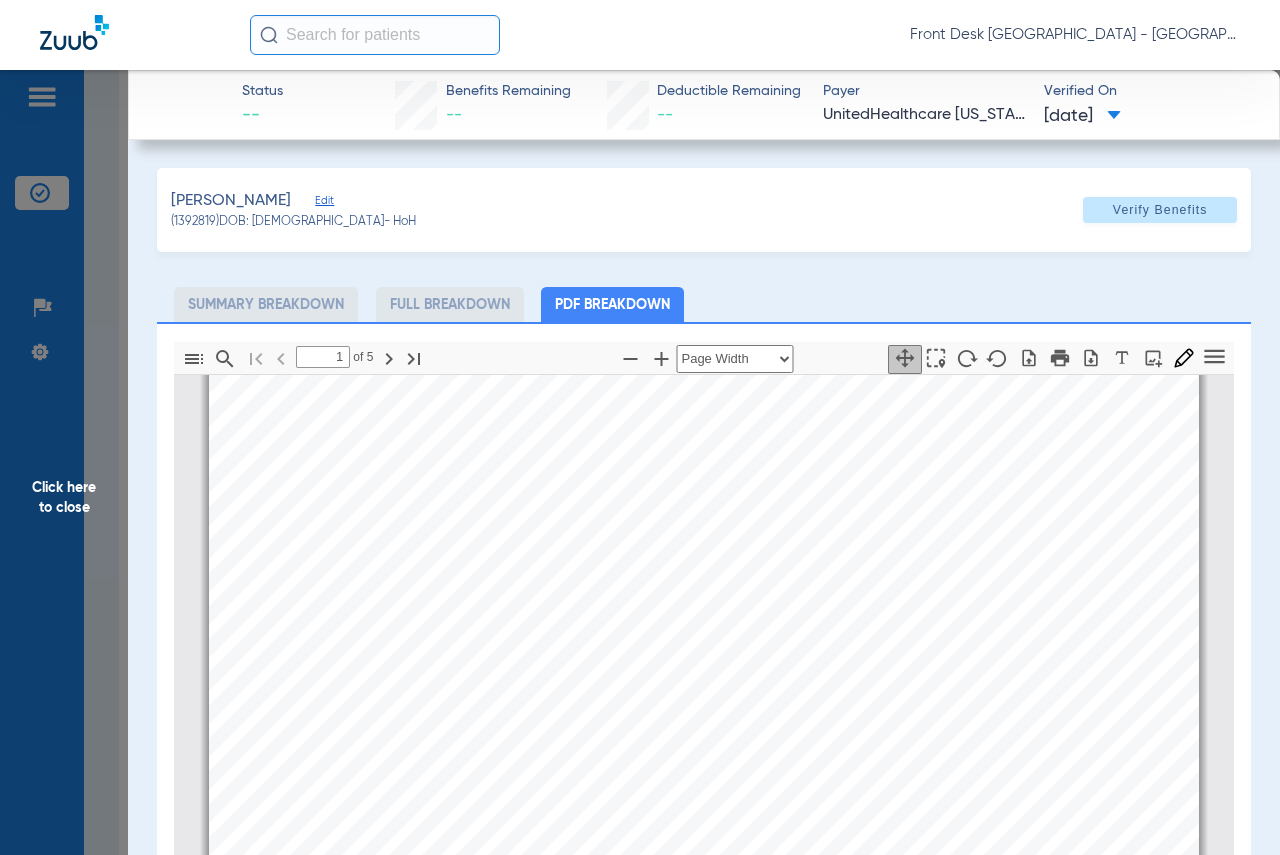 click on "Click here to close" 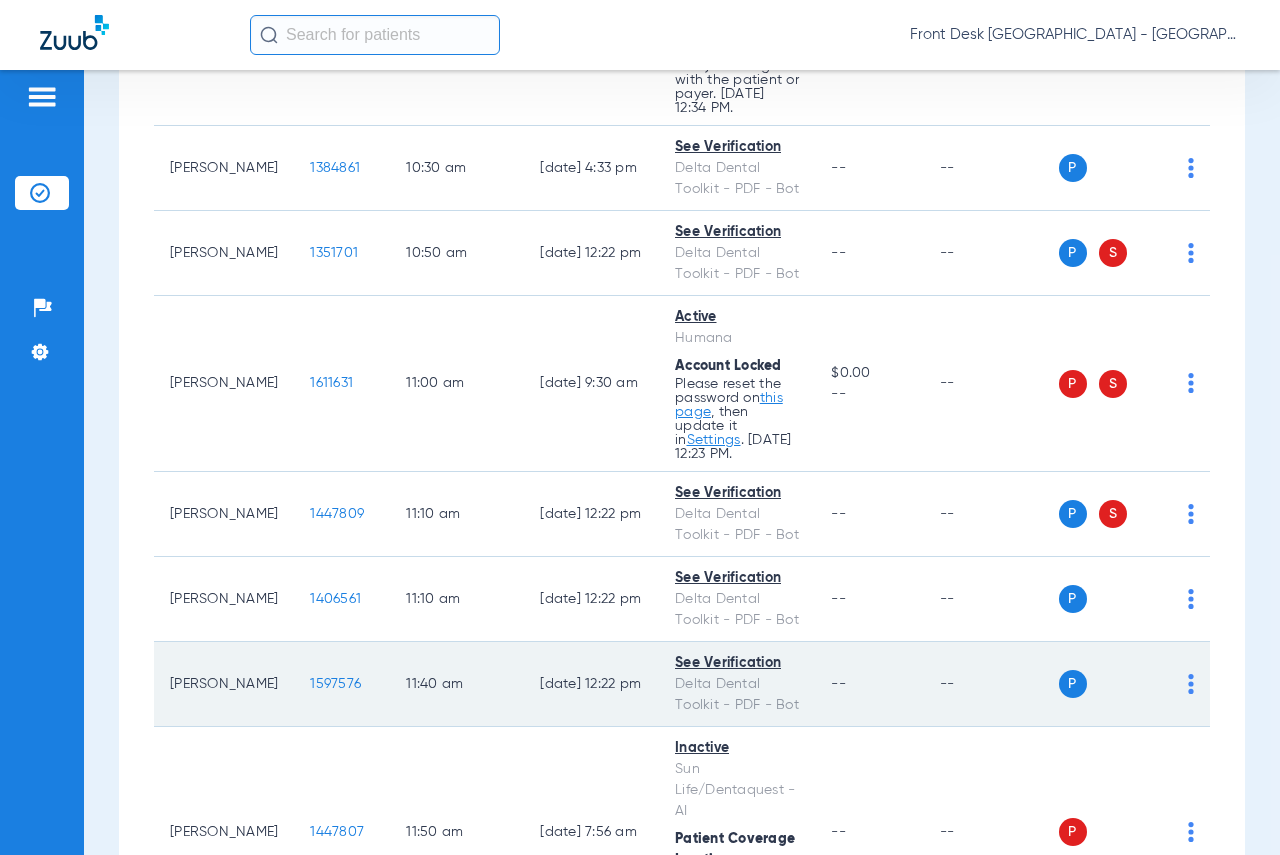 scroll, scrollTop: 1677, scrollLeft: 0, axis: vertical 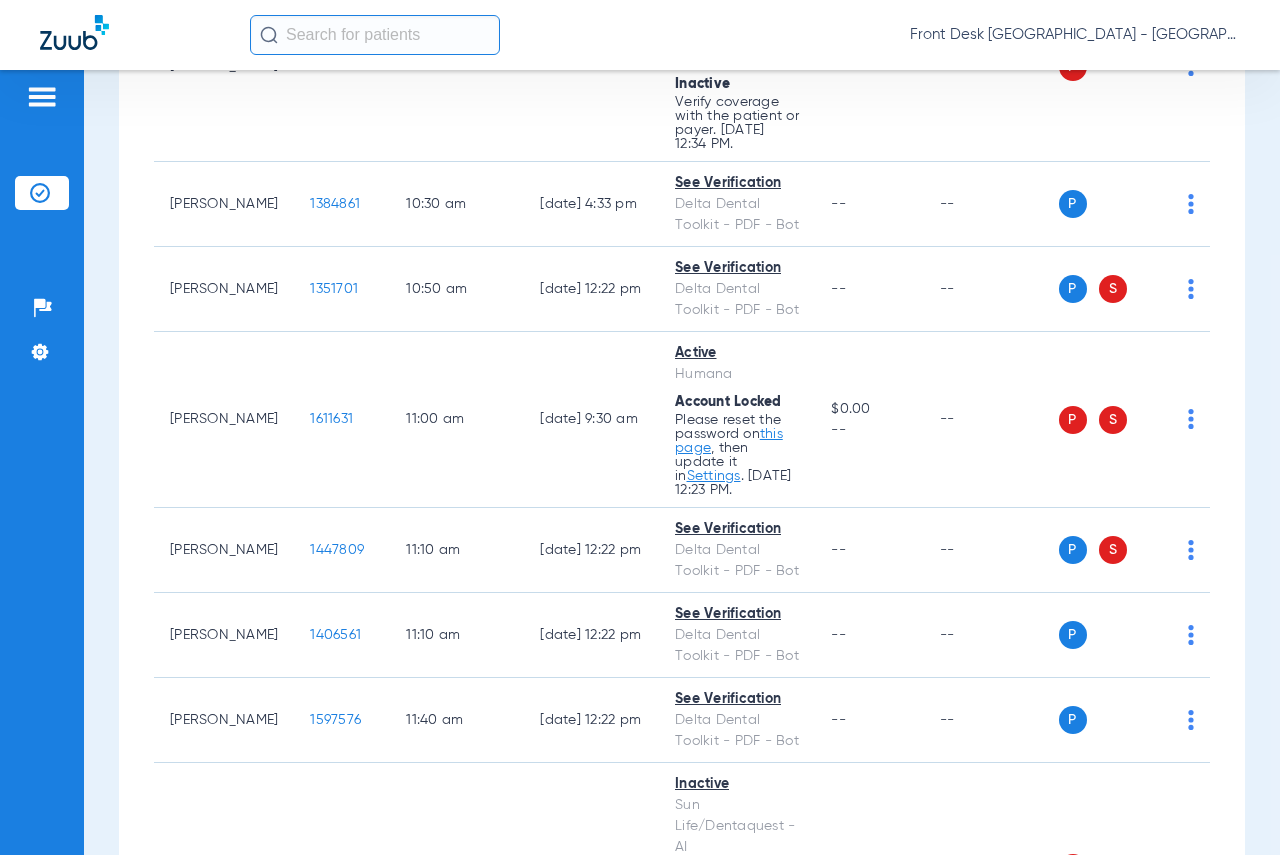 click on "Schedule Insurance Verification History  Last Appt. Sync Time:   [DATE] - 10:57 AM   [DATE]   [DATE]   [DATE]   [DATE]   [DATE]   [DATE]   [DATE]   [DATE]   [DATE]   [DATE]   [DATE]   [DATE]   [DATE]   [DATE]   [DATE]   [DATE]   [DATE]   [DATE]   [DATE]   [DATE]   [DATE]   [DATE]   [DATE]   [DATE]   [DATE]   [DATE]   [DATE]   [DATE]   [DATE]   [DATE]   [DATE]   [DATE]   [DATE]   [DATE]   [DATE]   [DATE]   [DATE]   [DATE]   [DATE]   [DATE]   [DATE]  Su 1" at bounding box center [682, 462] 